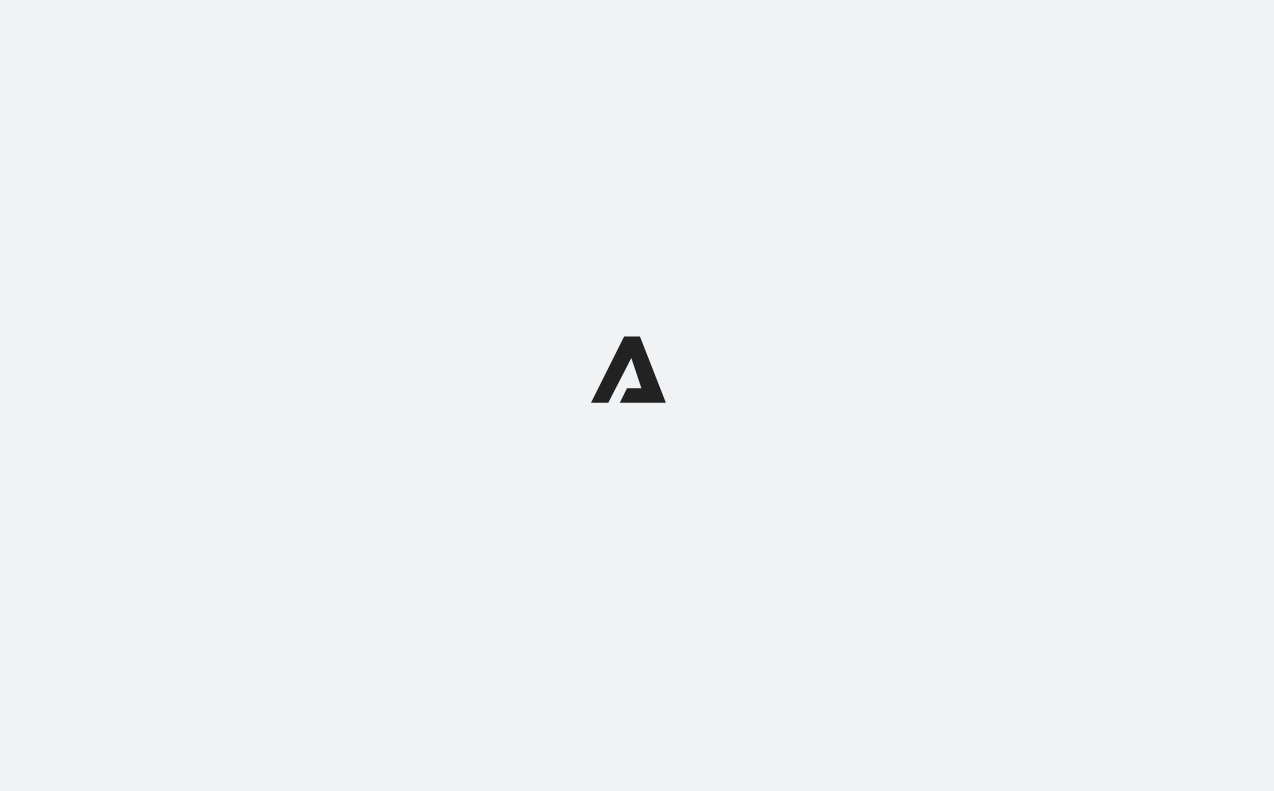 scroll, scrollTop: 0, scrollLeft: 0, axis: both 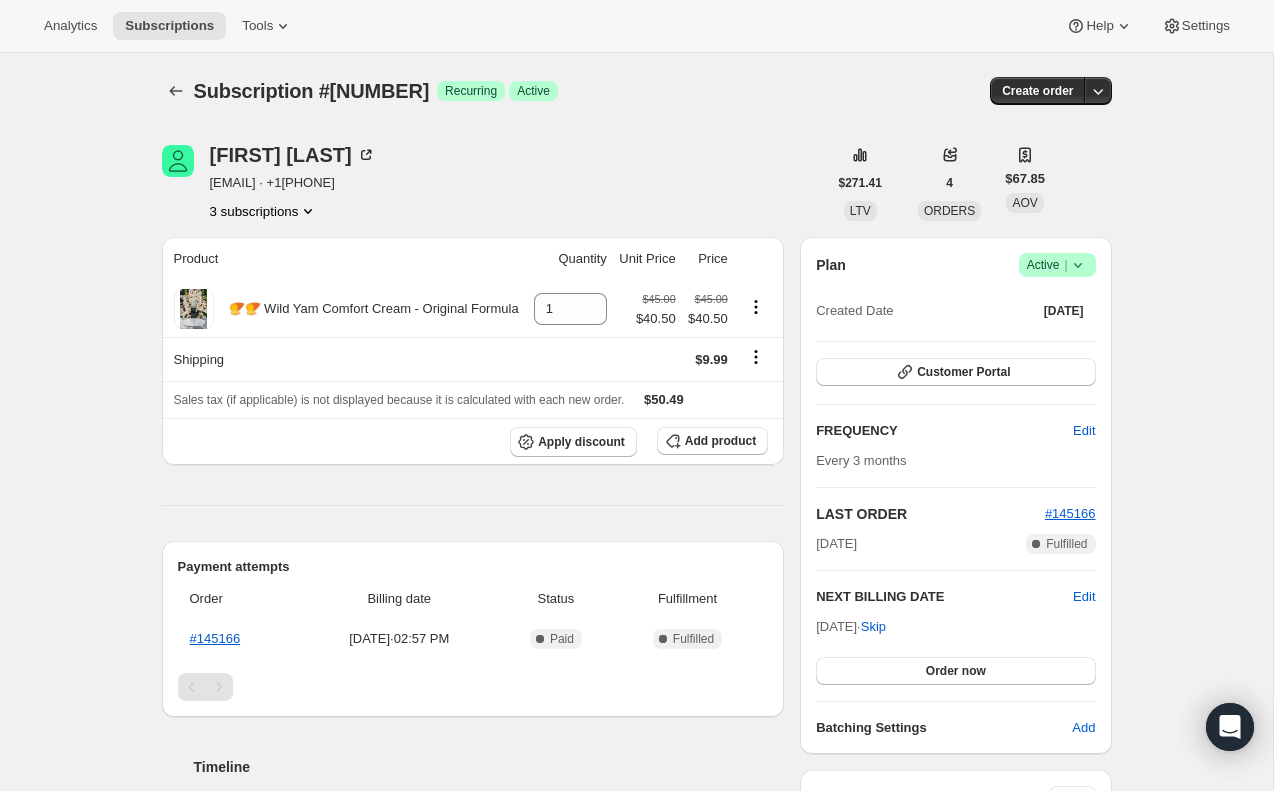 click on "Plan Success Active | Created Date [DATE]" at bounding box center [955, 289] 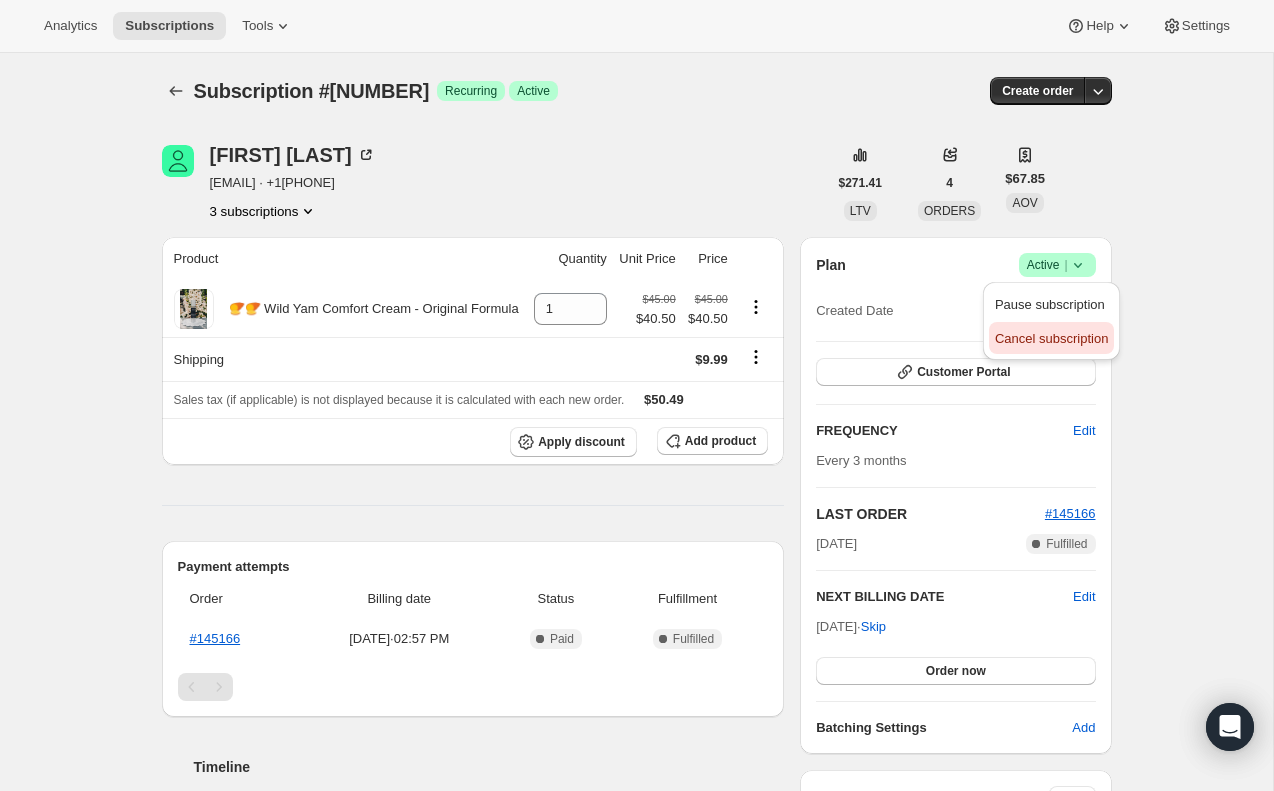 click on "Cancel subscription" at bounding box center [1051, 338] 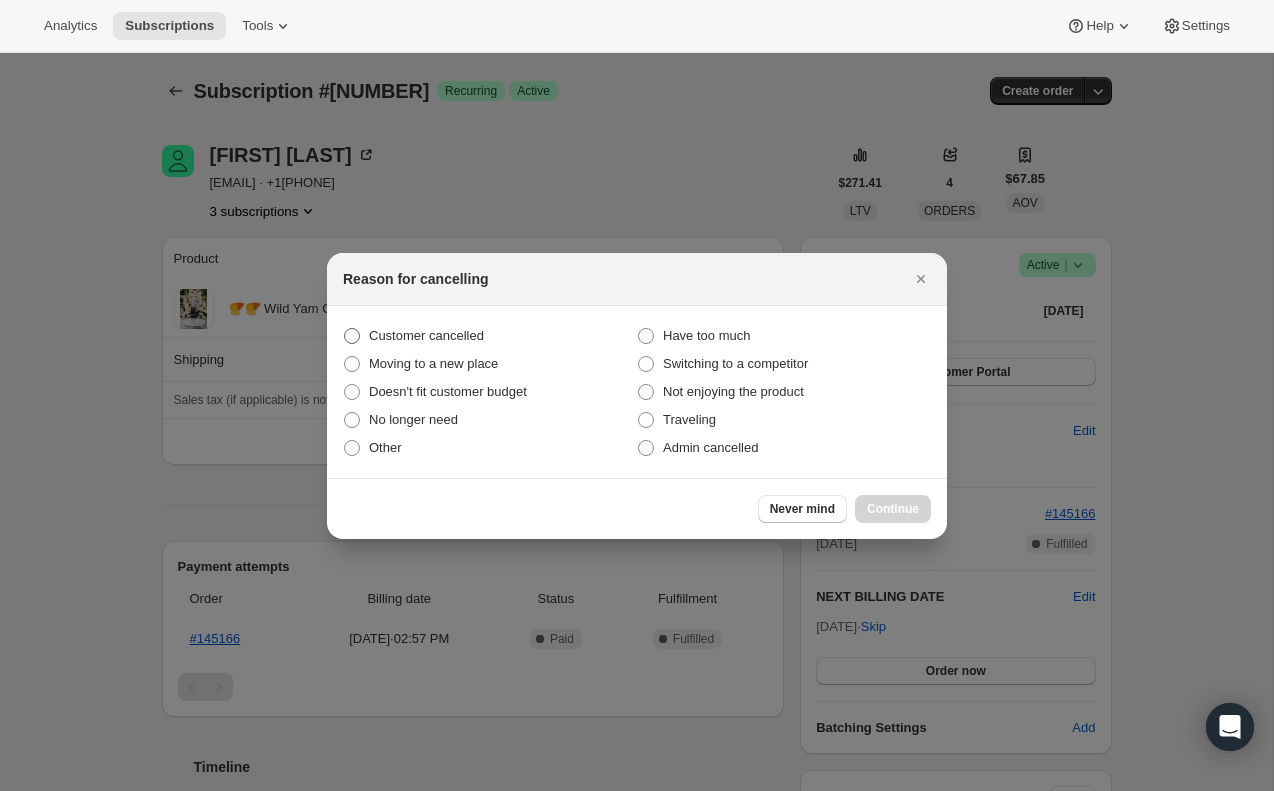 click on "Customer cancelled" at bounding box center (426, 335) 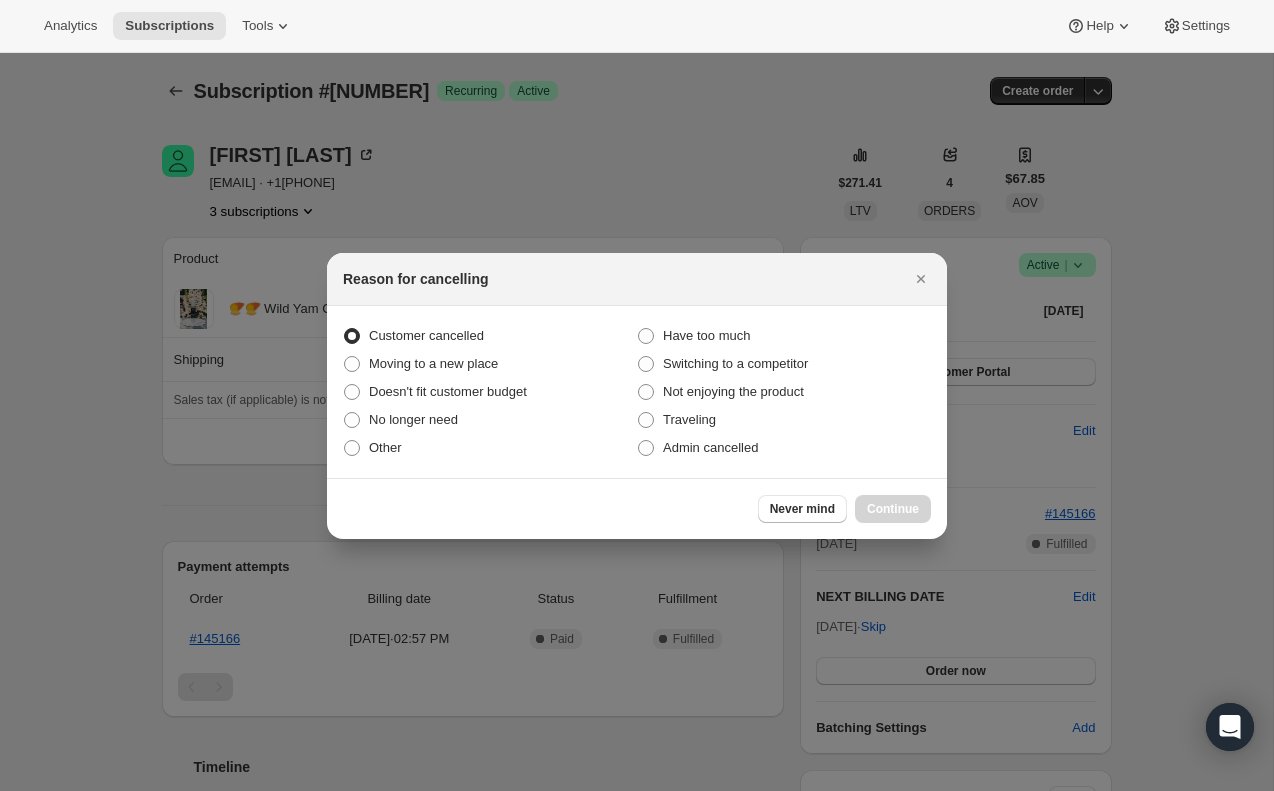 radio on "true" 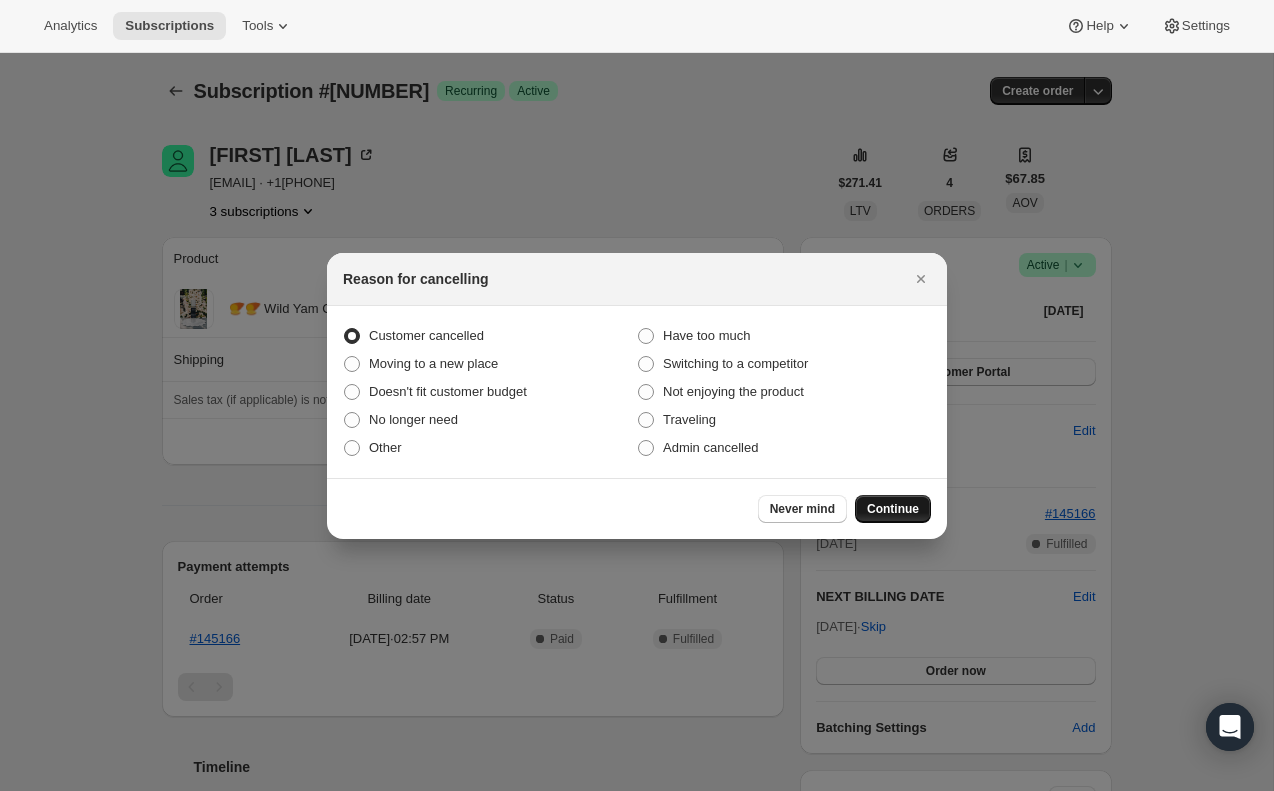 click on "Continue" at bounding box center (893, 509) 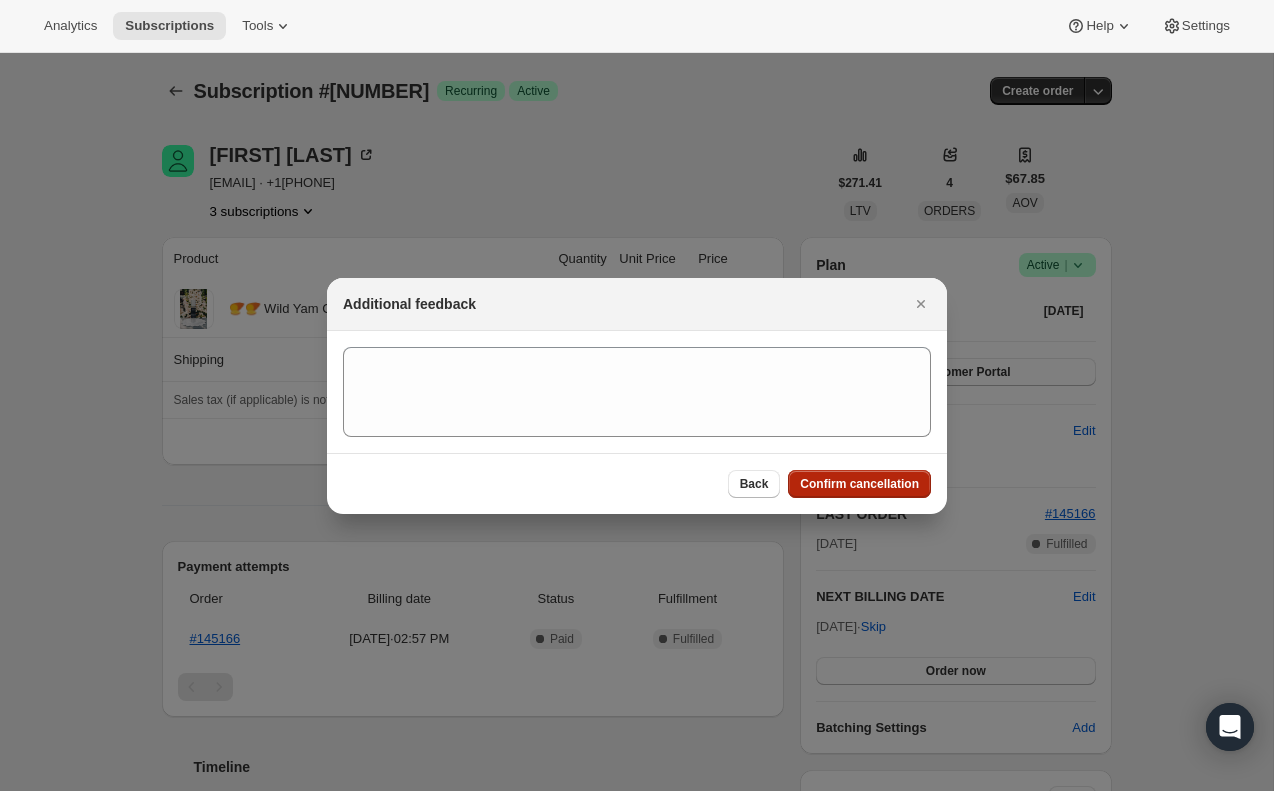 click on "Confirm cancellation" at bounding box center (859, 484) 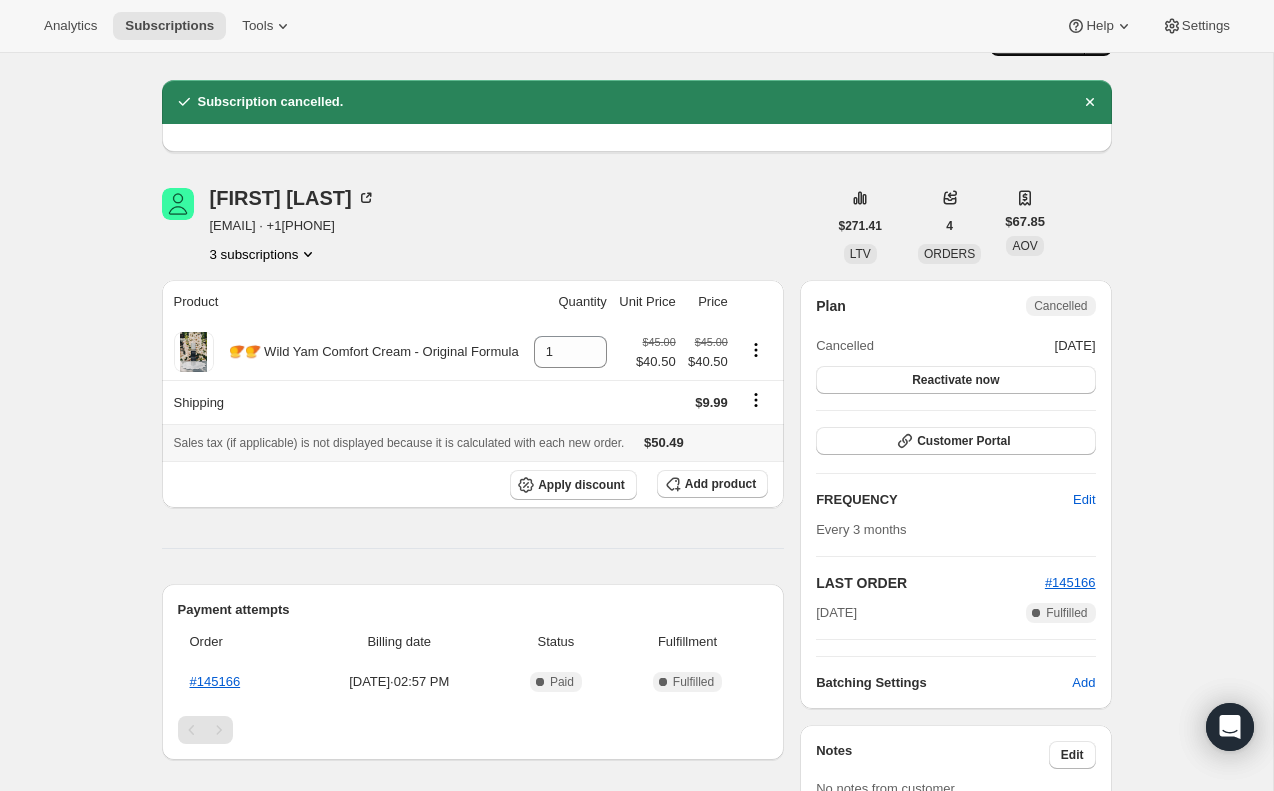 scroll, scrollTop: 50, scrollLeft: 0, axis: vertical 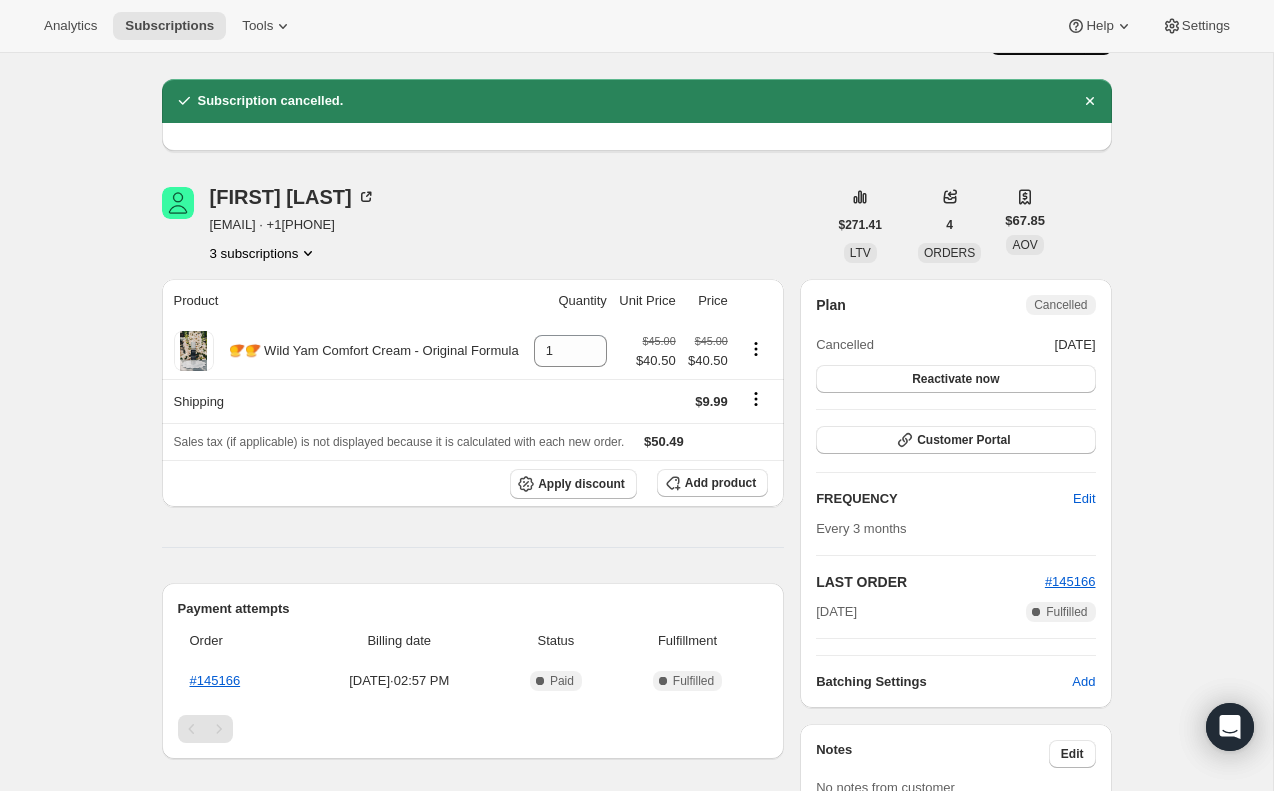 click on "3 subscriptions" at bounding box center [264, 253] 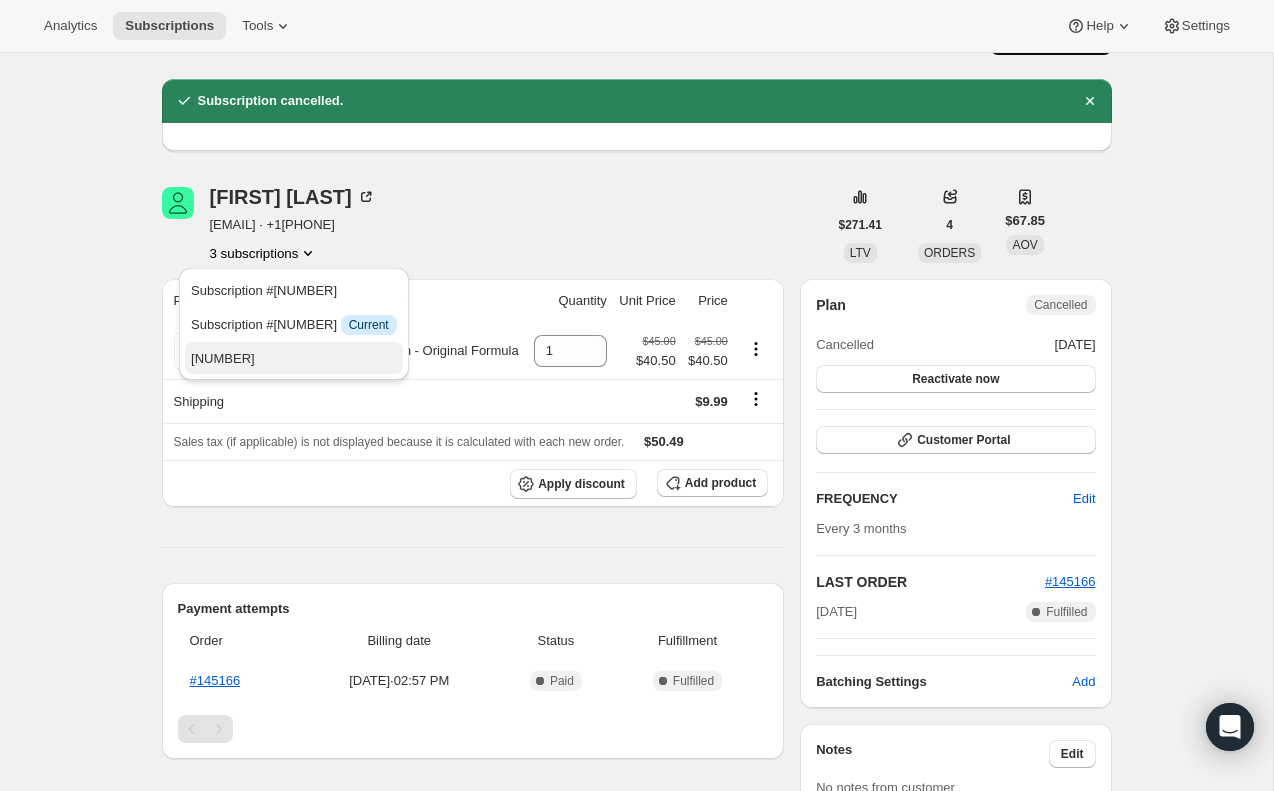 click on "[NUMBER]" at bounding box center [294, 358] 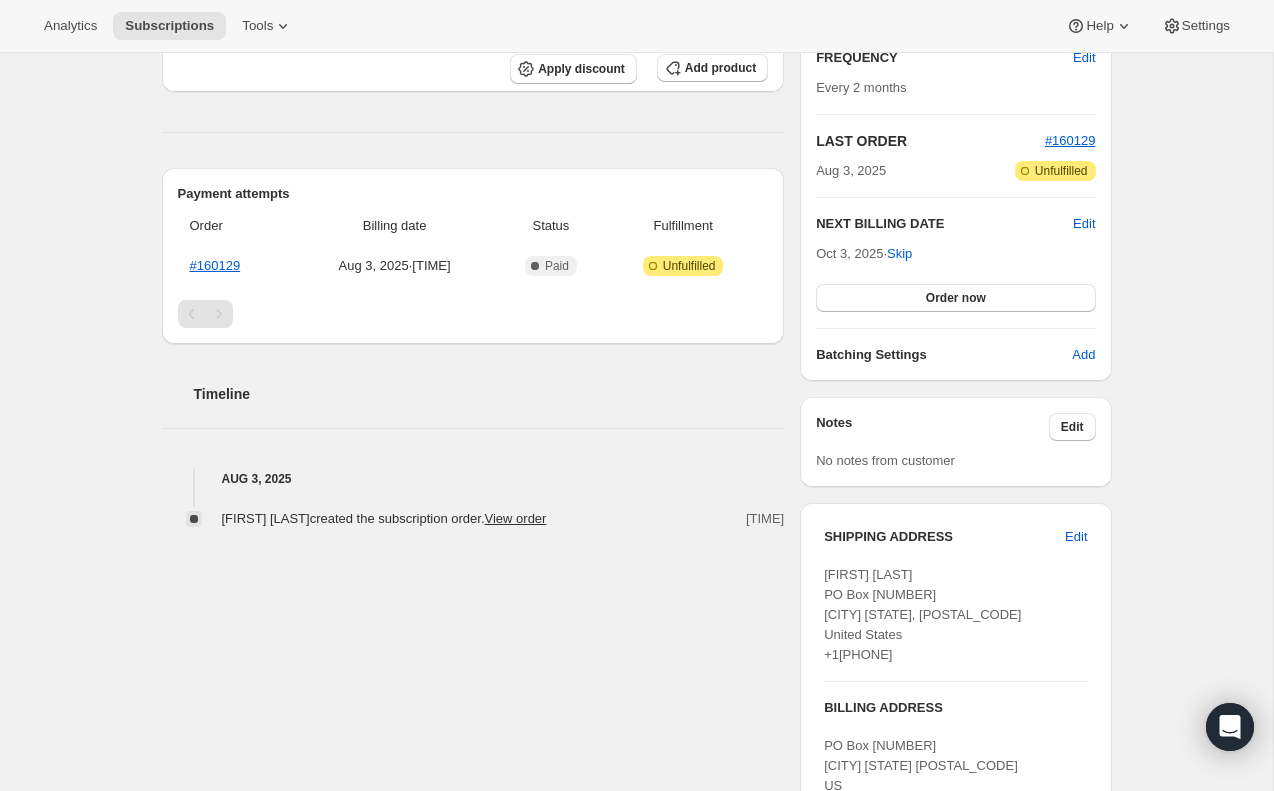 scroll, scrollTop: 0, scrollLeft: 0, axis: both 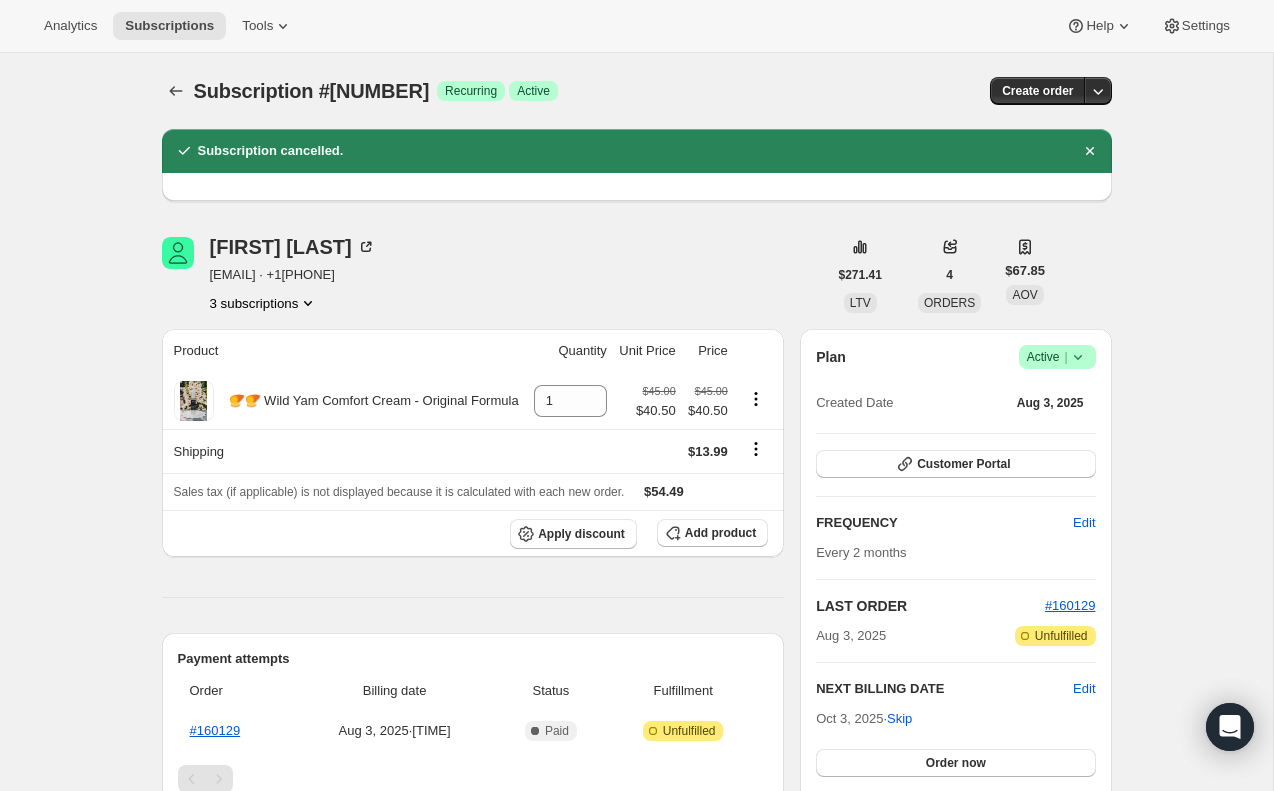 click on "Active |" at bounding box center [1057, 357] 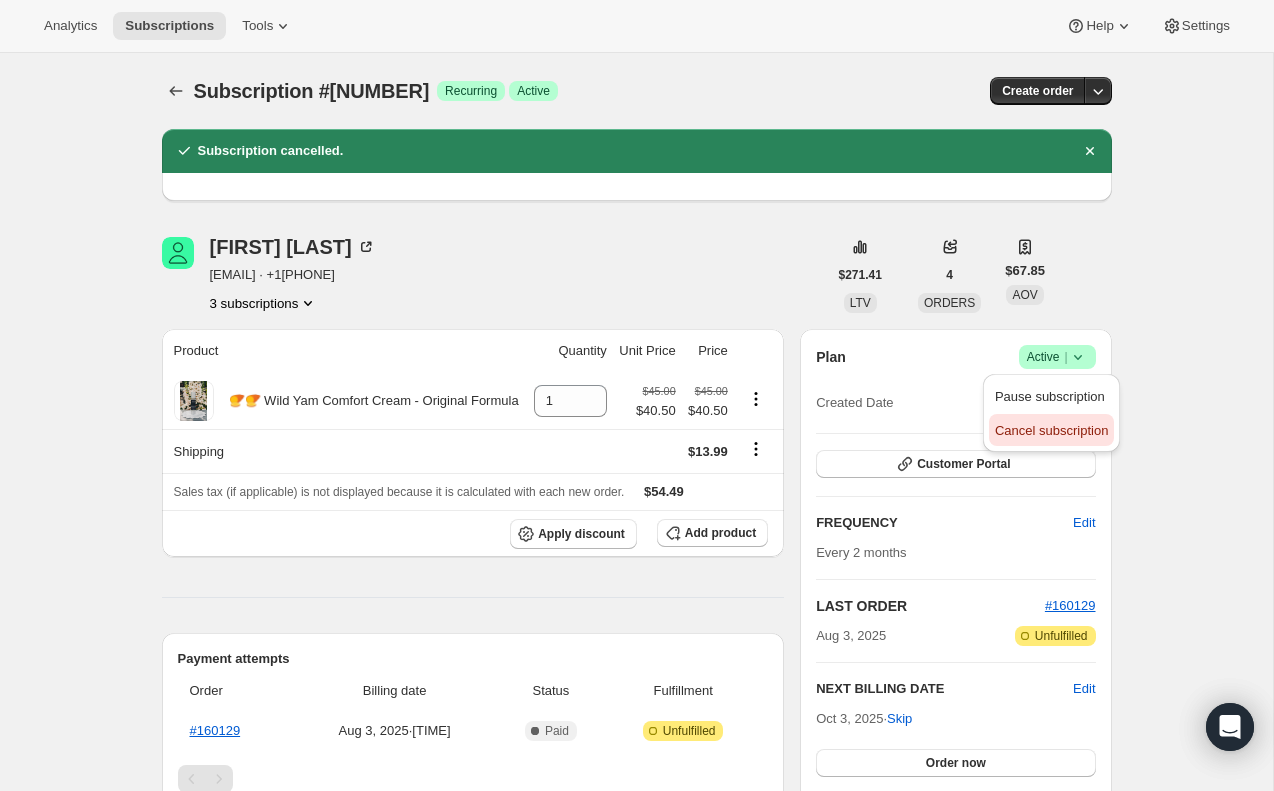 click on "Cancel subscription" at bounding box center [1051, 430] 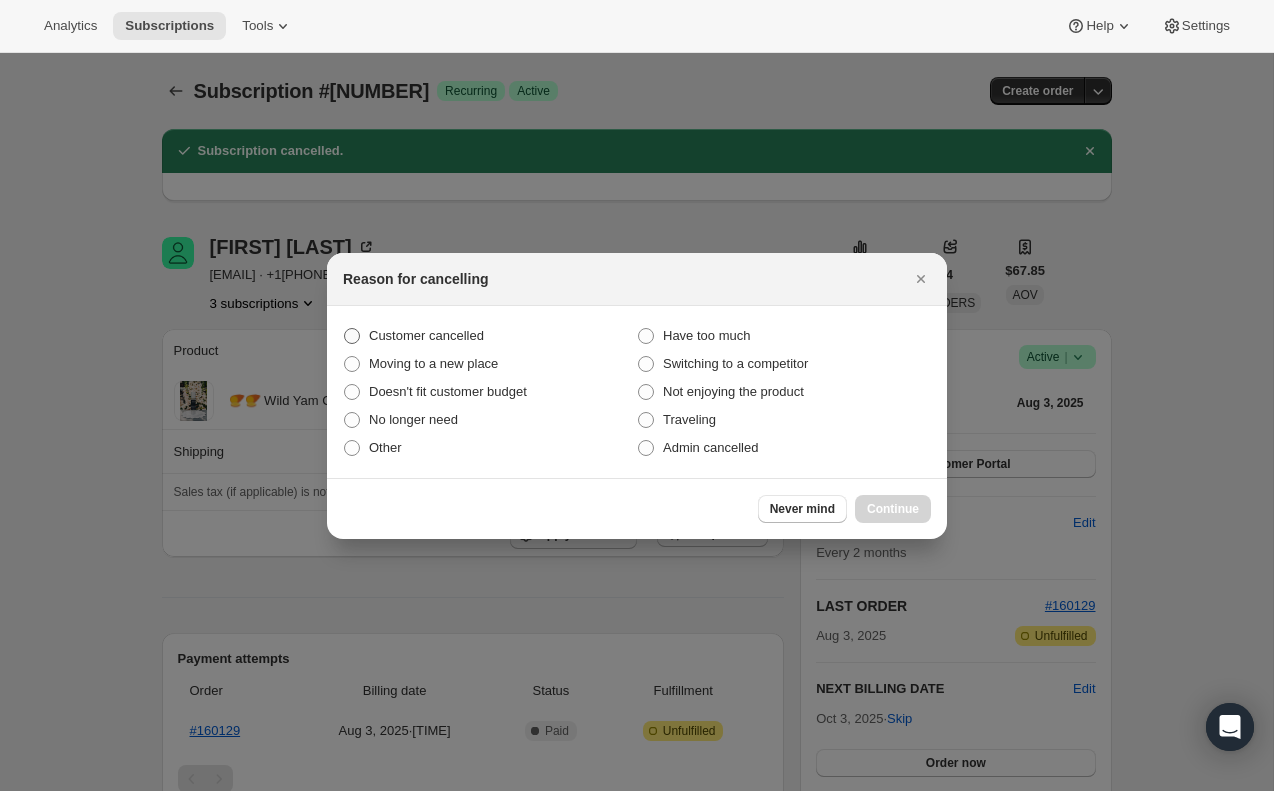 click on "Customer cancelled" at bounding box center [490, 336] 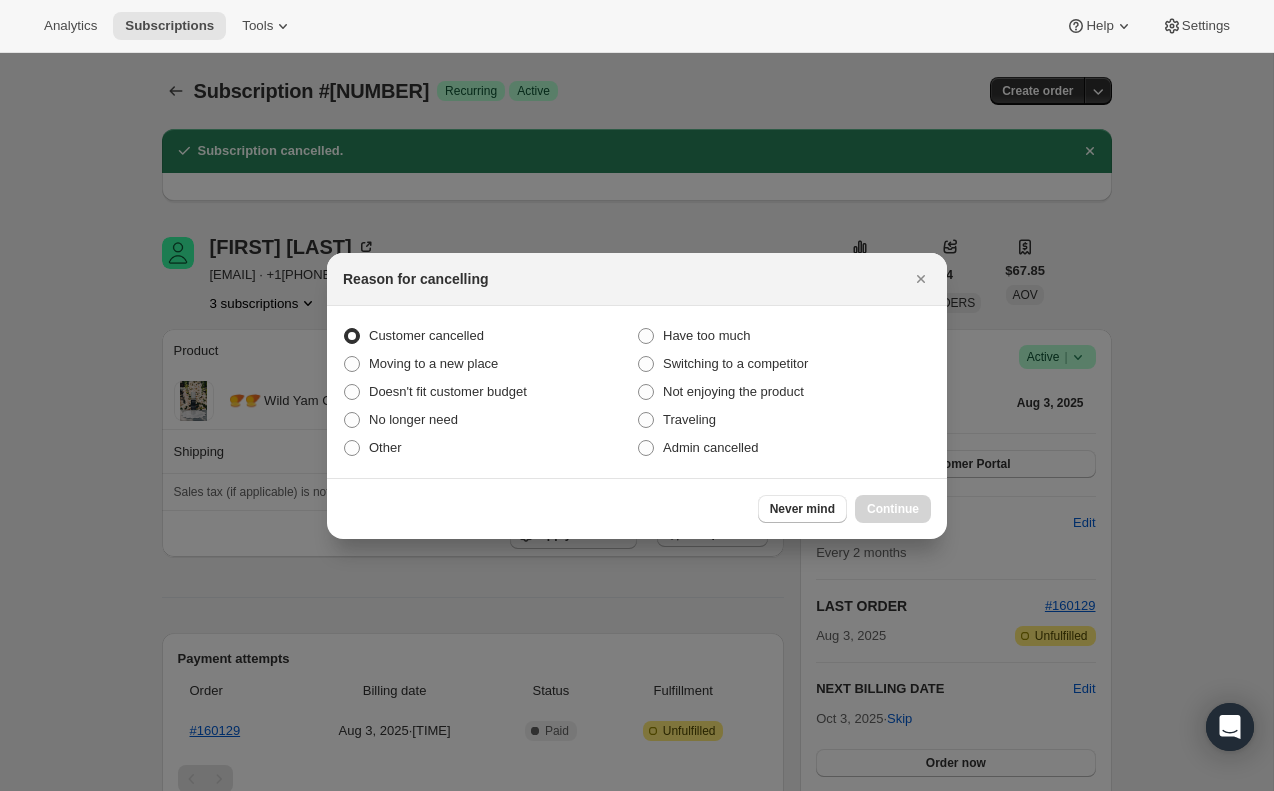 radio on "true" 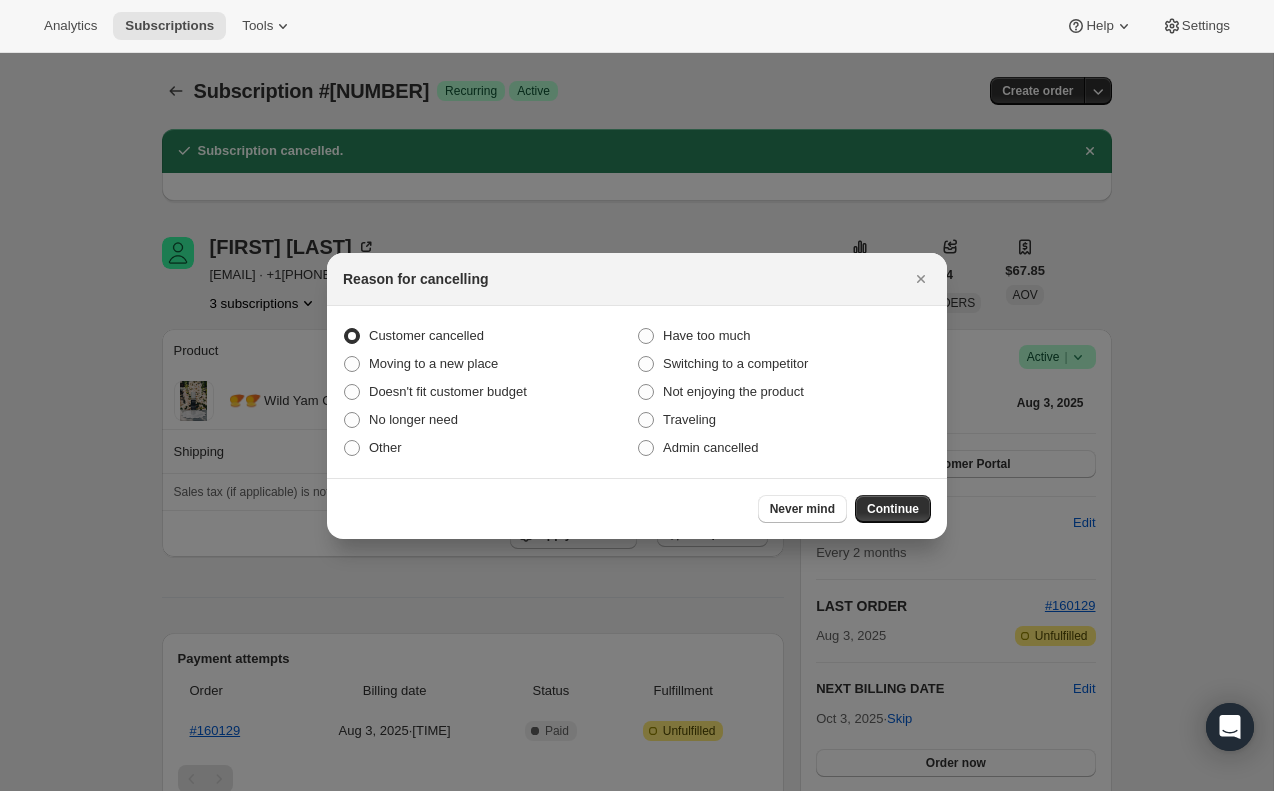 click on "Continue" at bounding box center [893, 509] 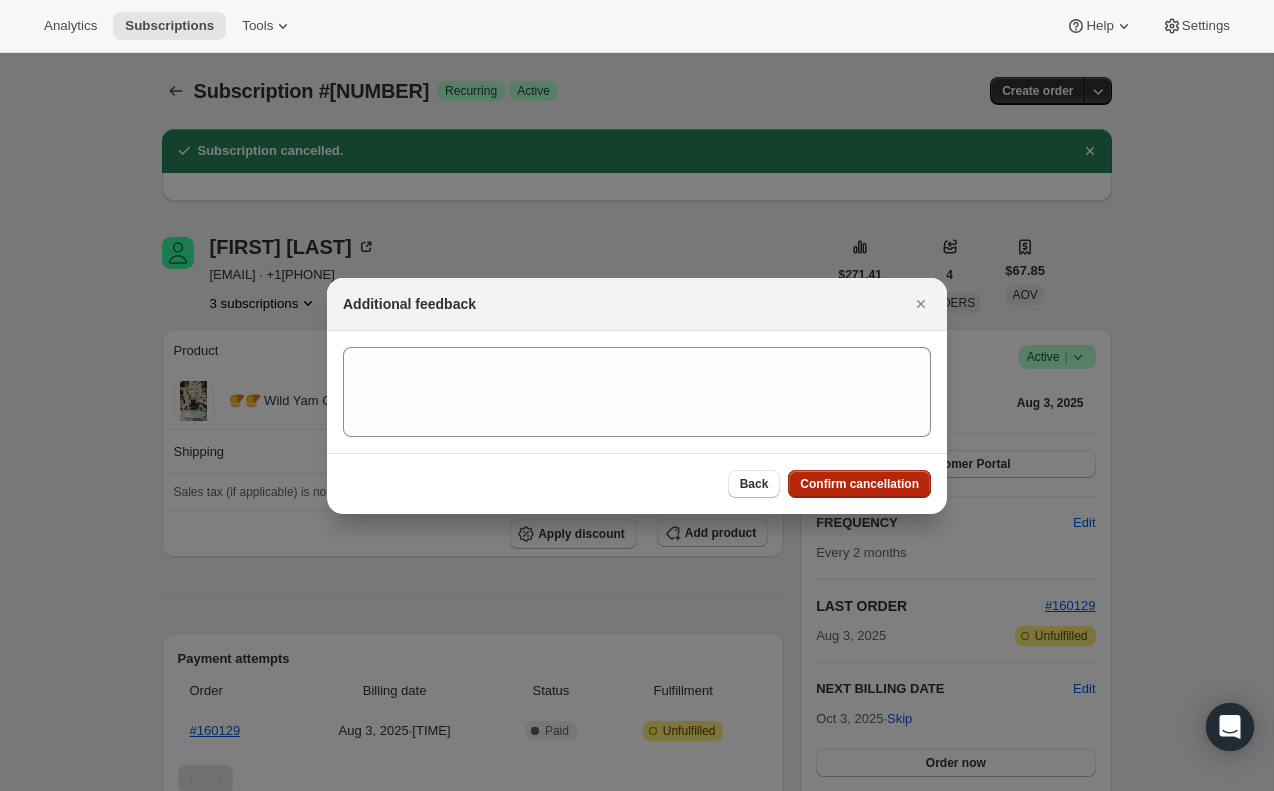 click on "Back Confirm cancellation" at bounding box center (637, 483) 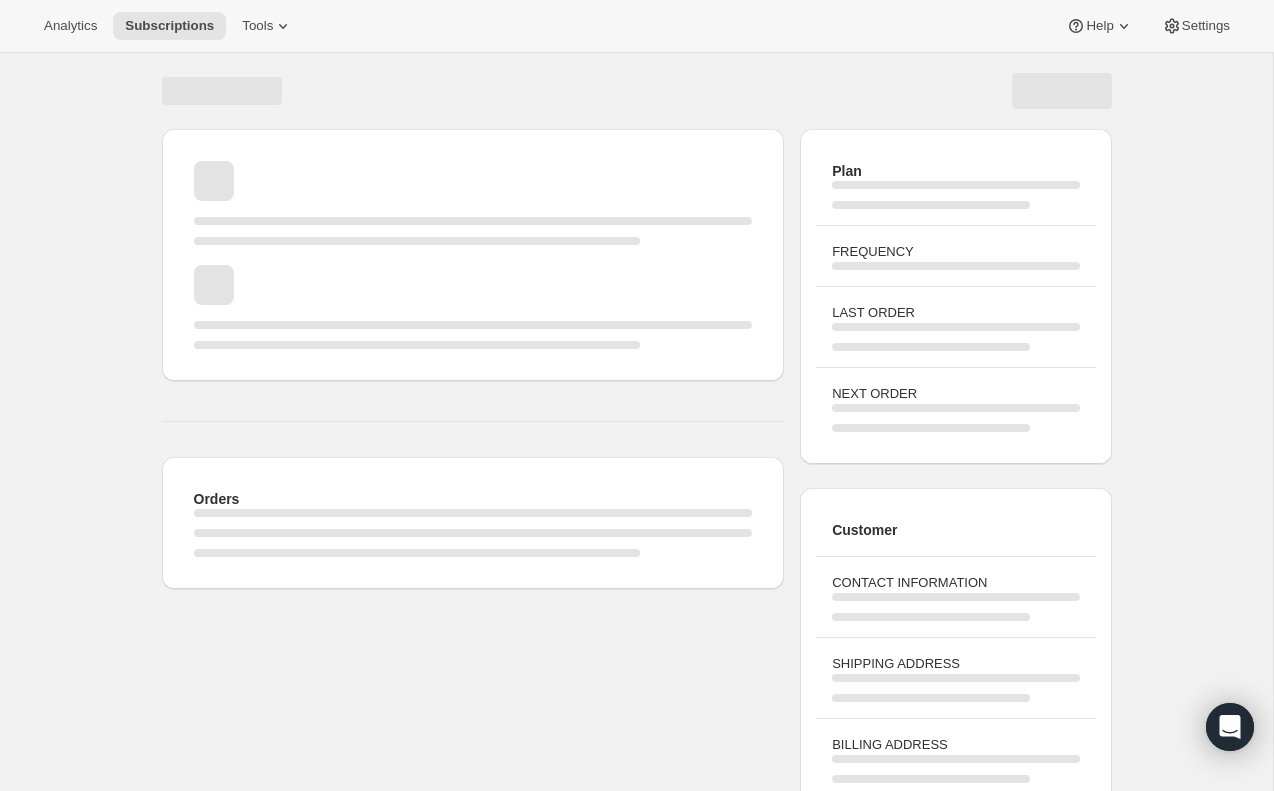 click at bounding box center [473, 307] 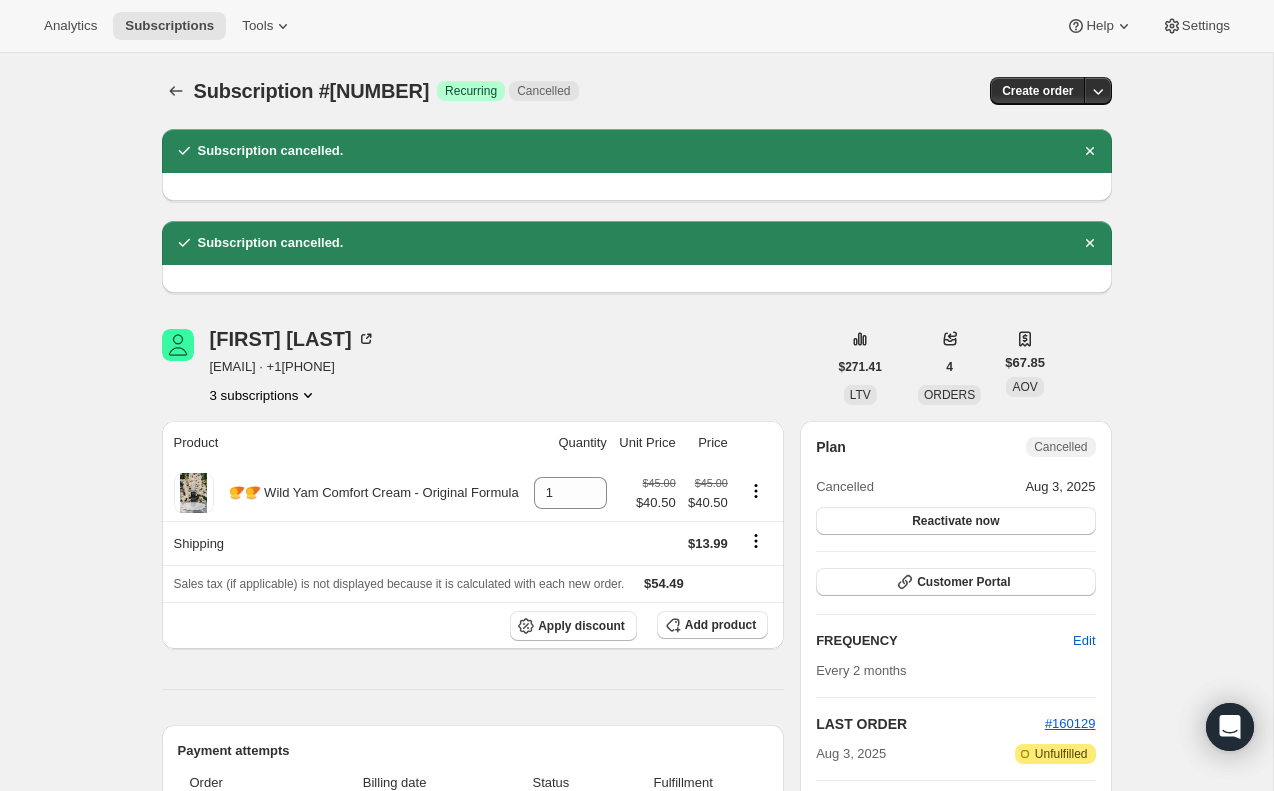 click on "3 subscriptions" at bounding box center [264, 395] 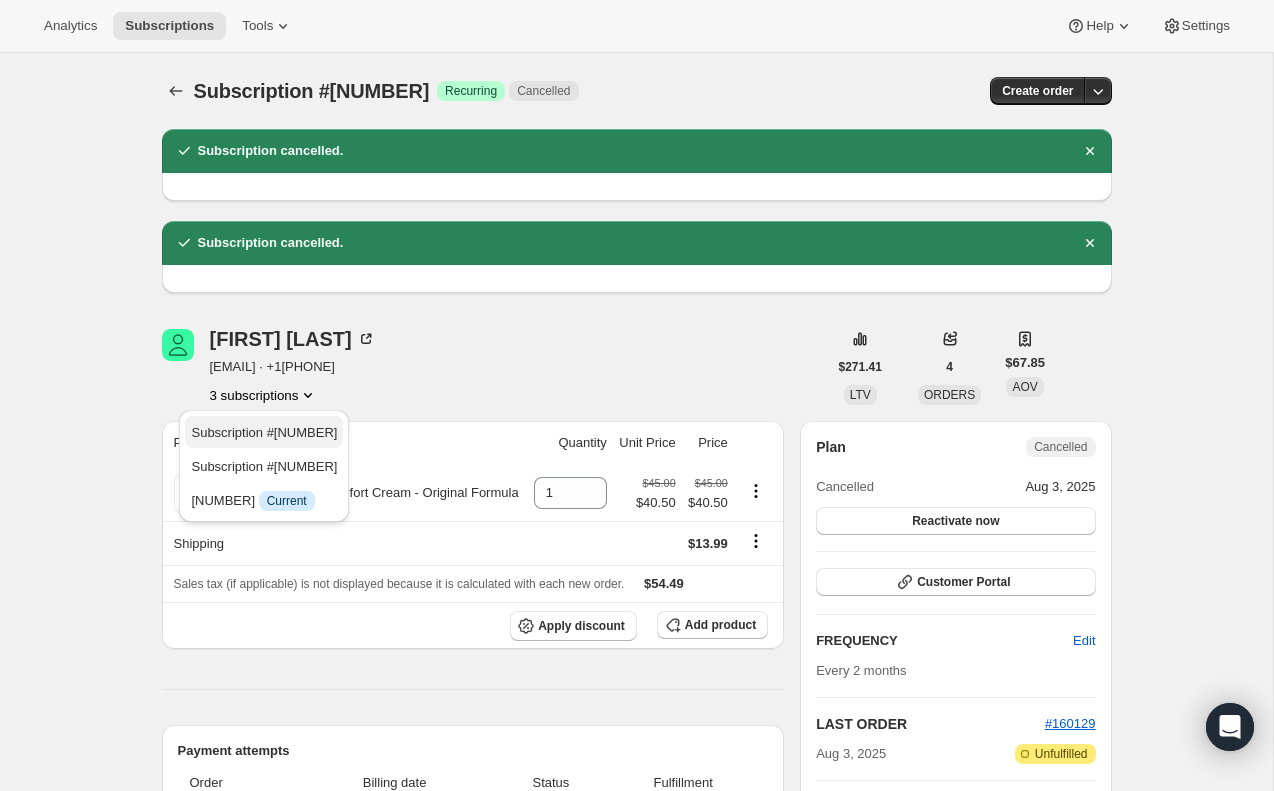 click on "Subscription #[NUMBER]" at bounding box center (264, 433) 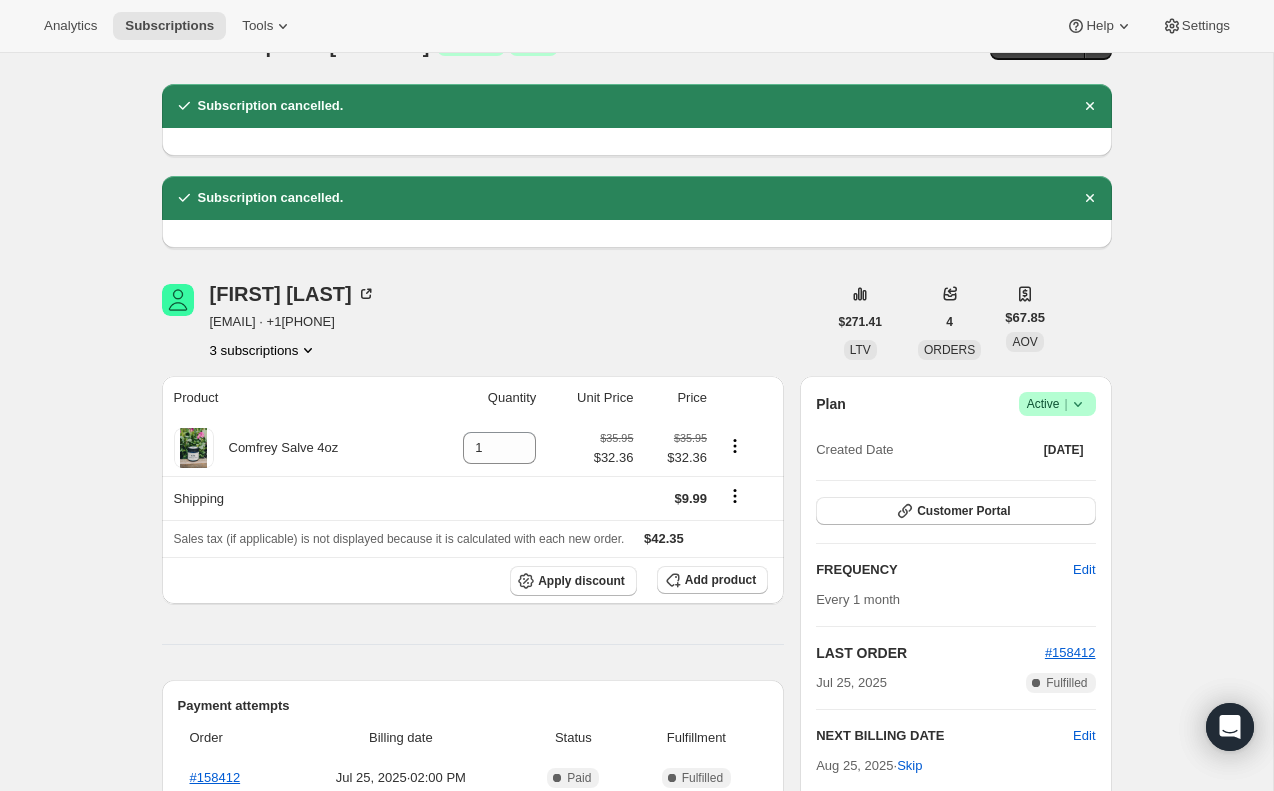 scroll, scrollTop: 49, scrollLeft: 0, axis: vertical 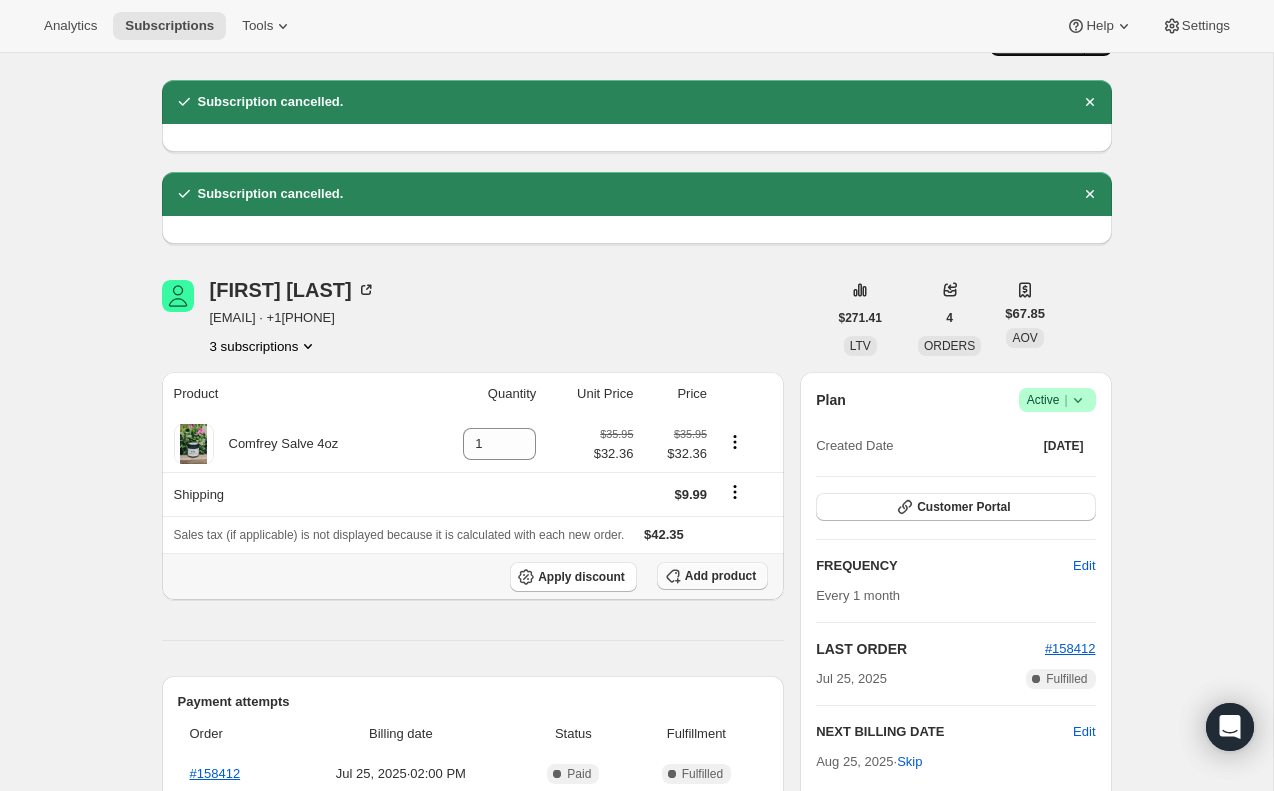 click on "Add product" at bounding box center [720, 576] 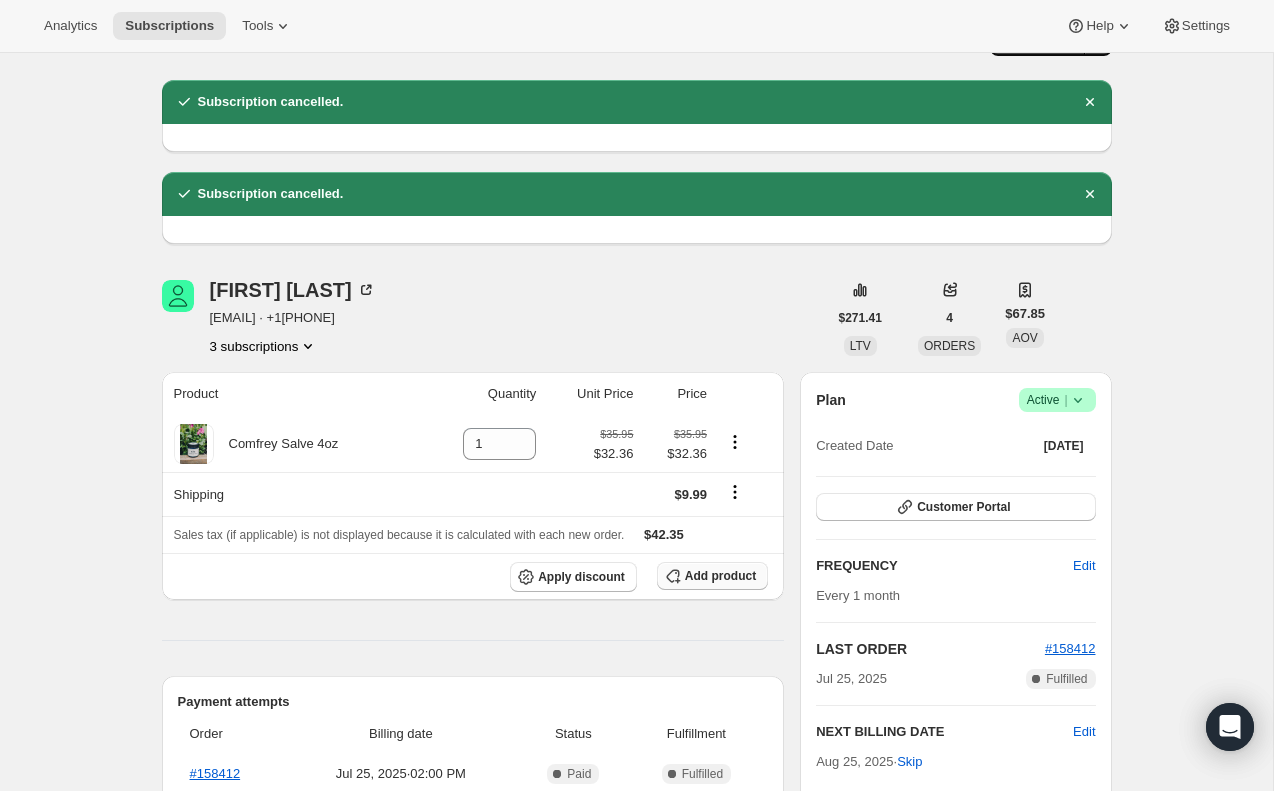 scroll, scrollTop: 49, scrollLeft: 0, axis: vertical 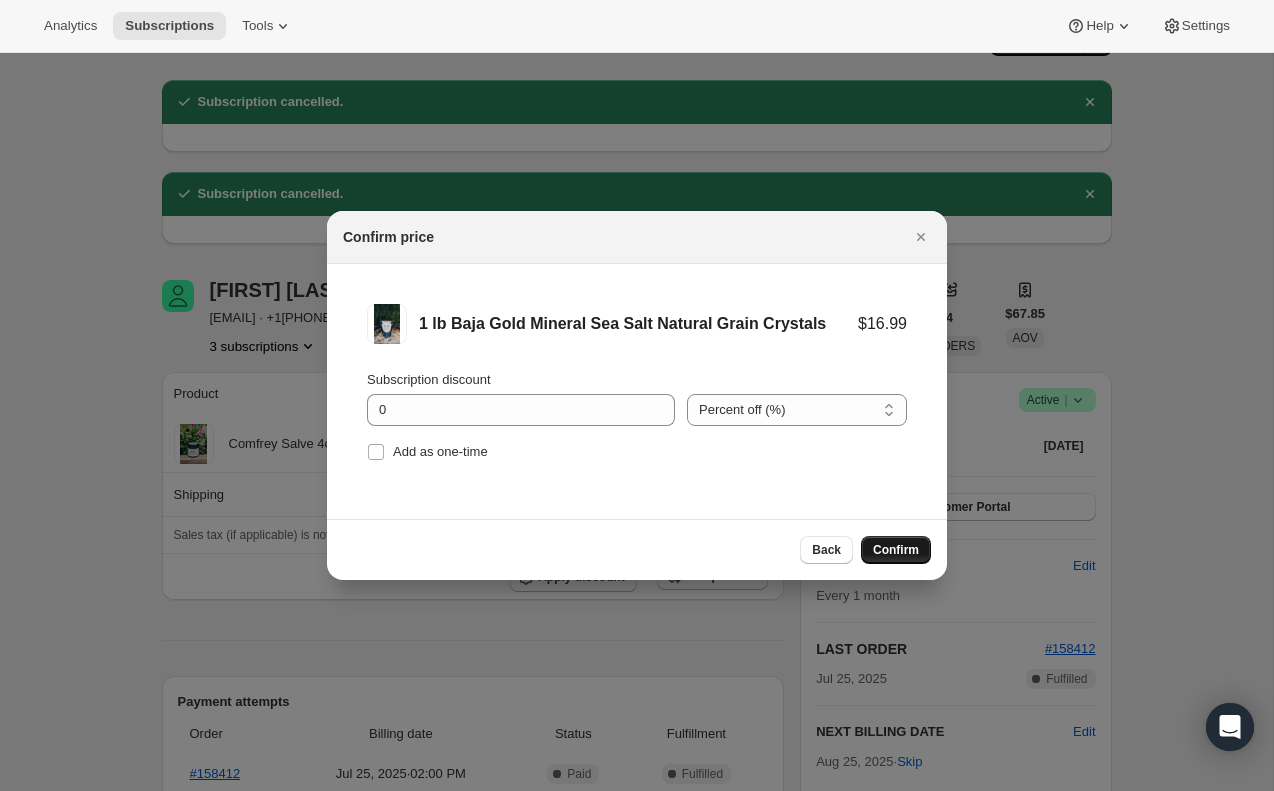 click on "Confirm" at bounding box center (896, 550) 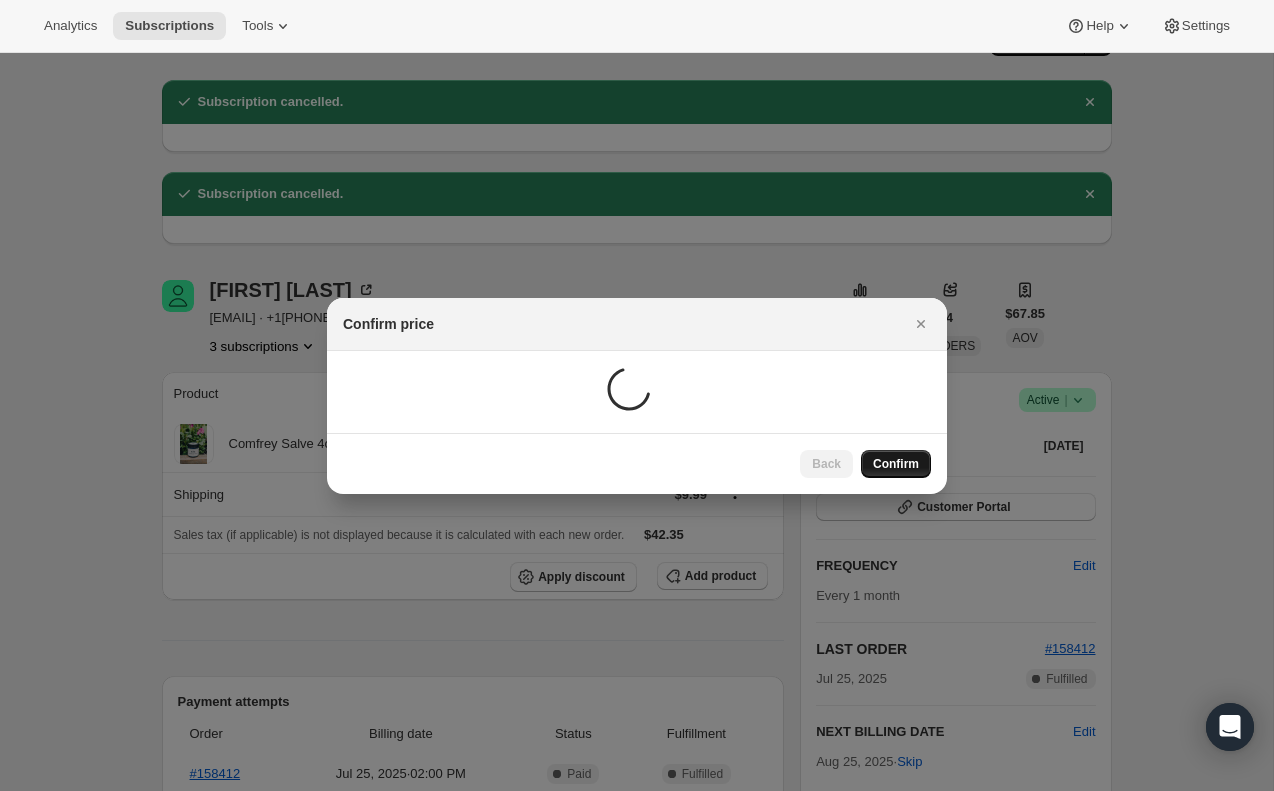 scroll, scrollTop: 49, scrollLeft: 0, axis: vertical 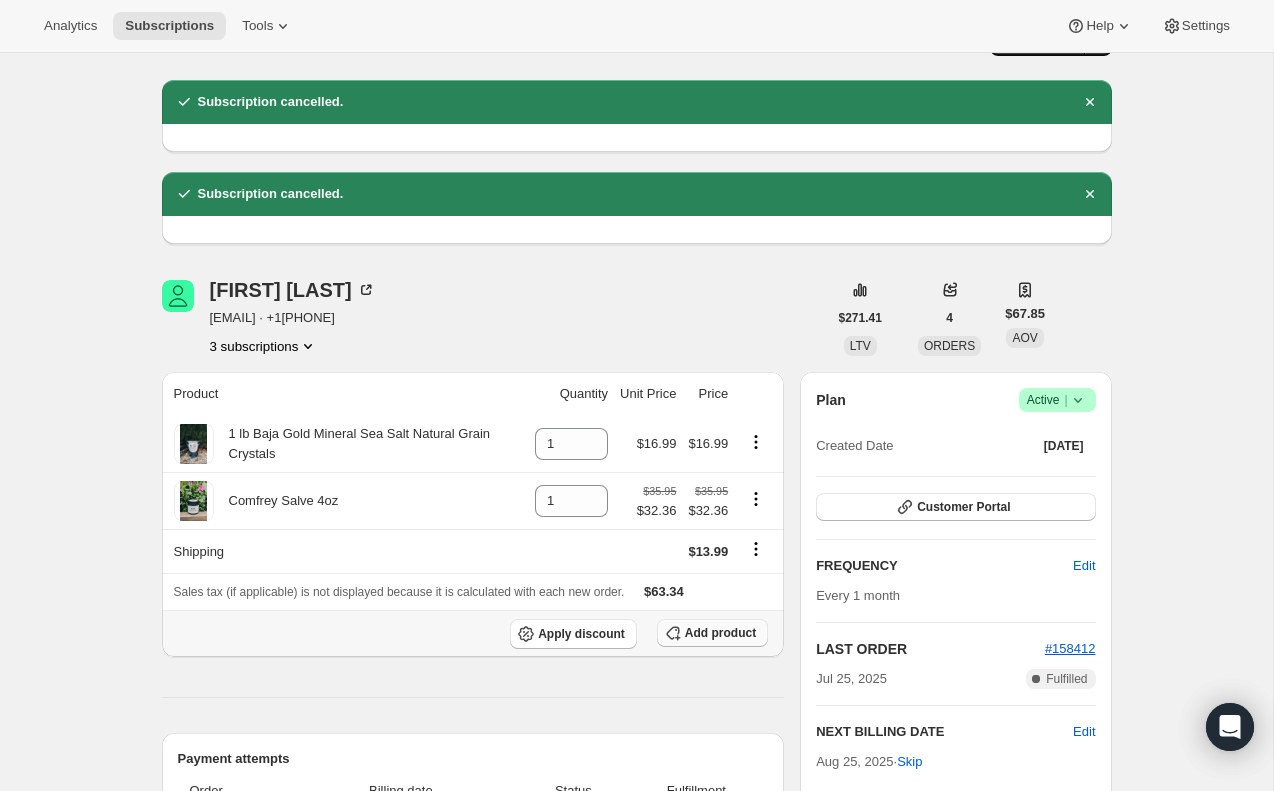 click on "Add product" at bounding box center [720, 633] 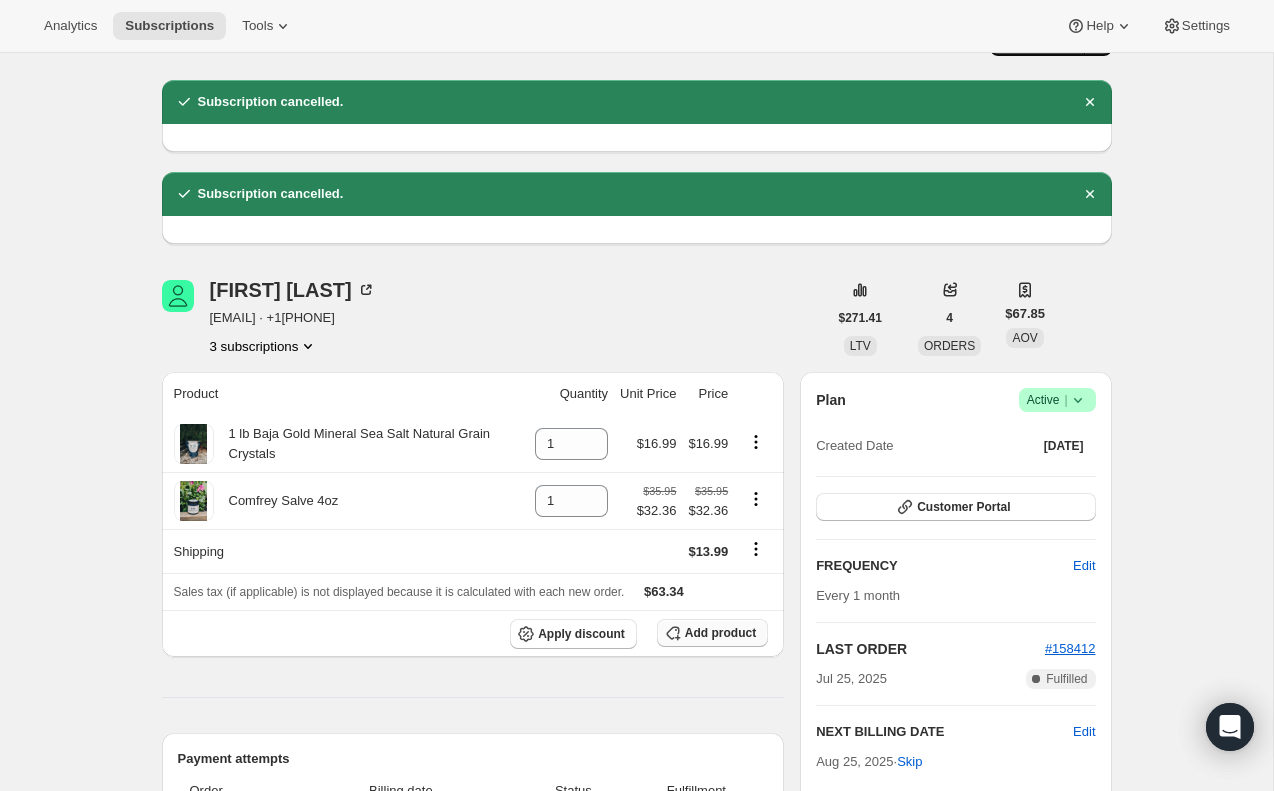 scroll, scrollTop: 0, scrollLeft: 0, axis: both 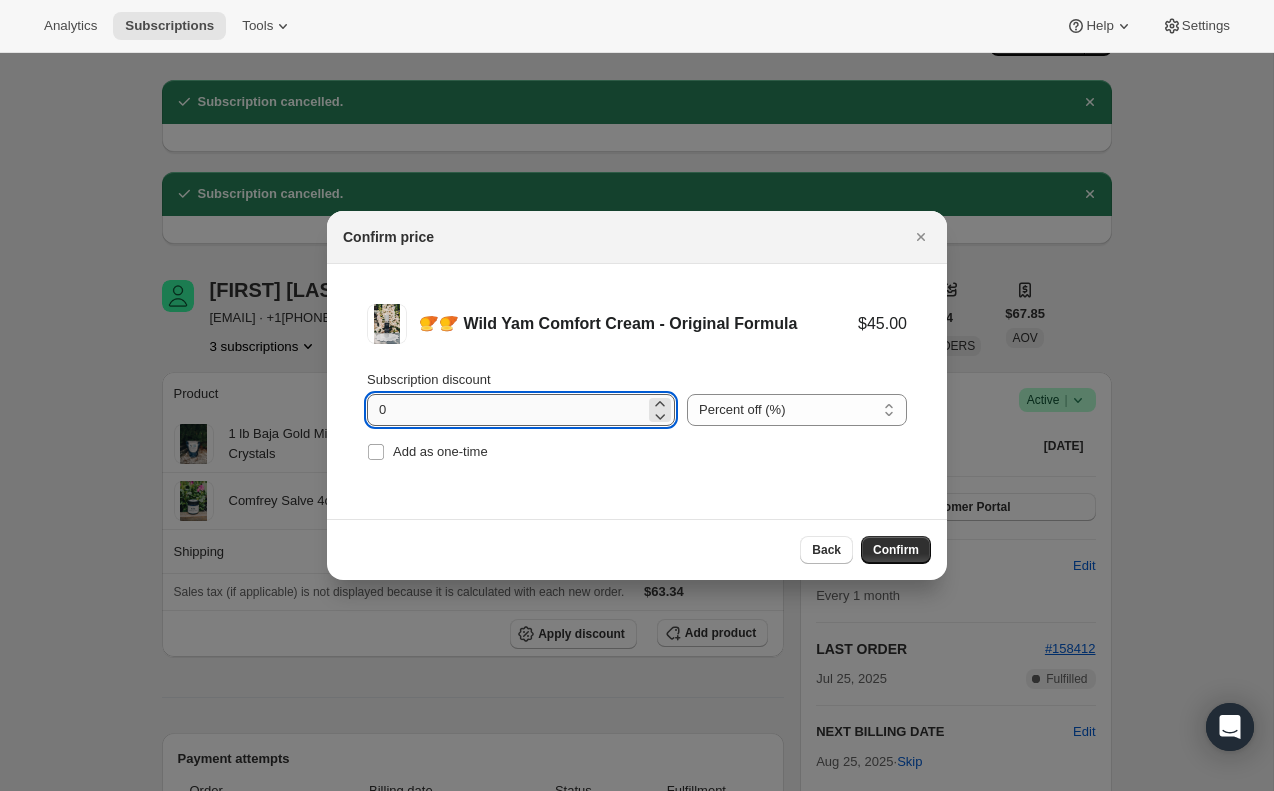 click on "0" at bounding box center (506, 410) 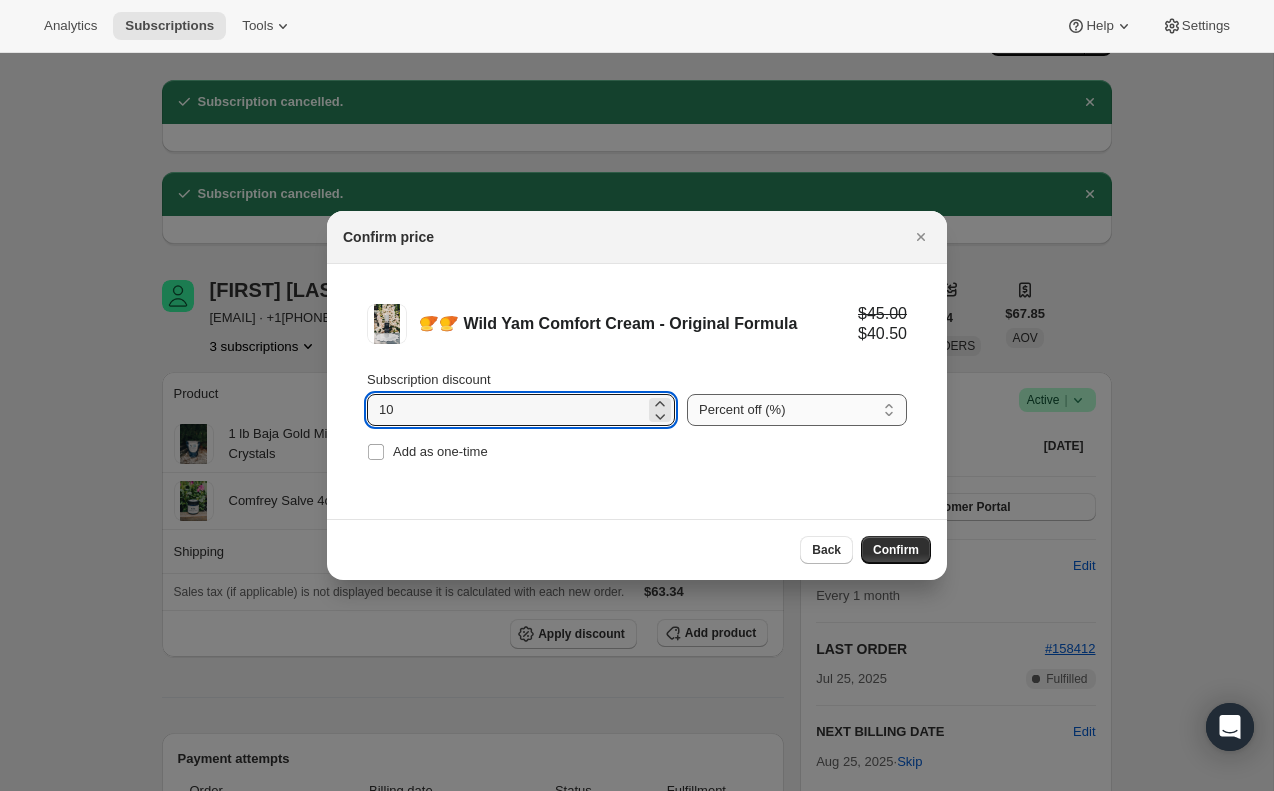 type on "10" 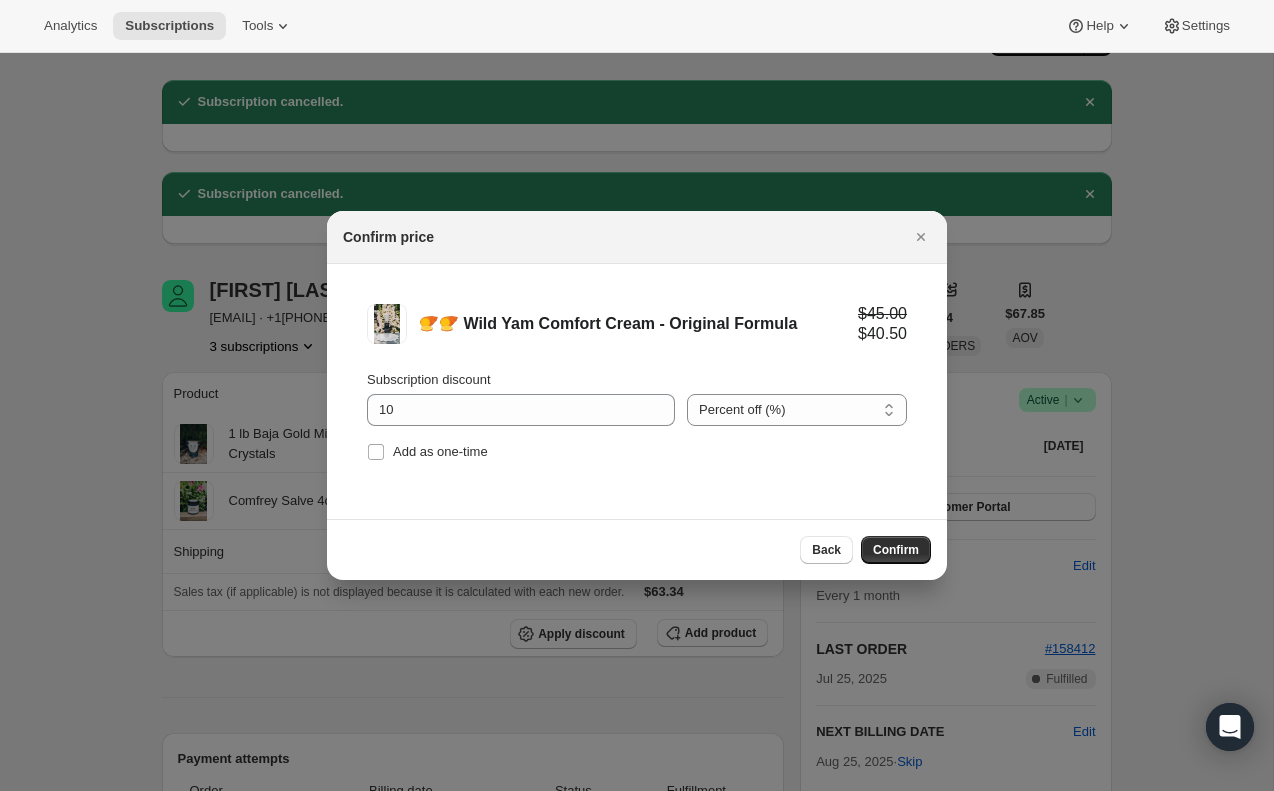 click on "🍠🍠 Wild Yam Comfort Cream - Original Formula $45.00 $40.50 Subscription discount 10   Percent off (%) Amount off ($) Percent off (%) Add as one-time" at bounding box center (637, 385) 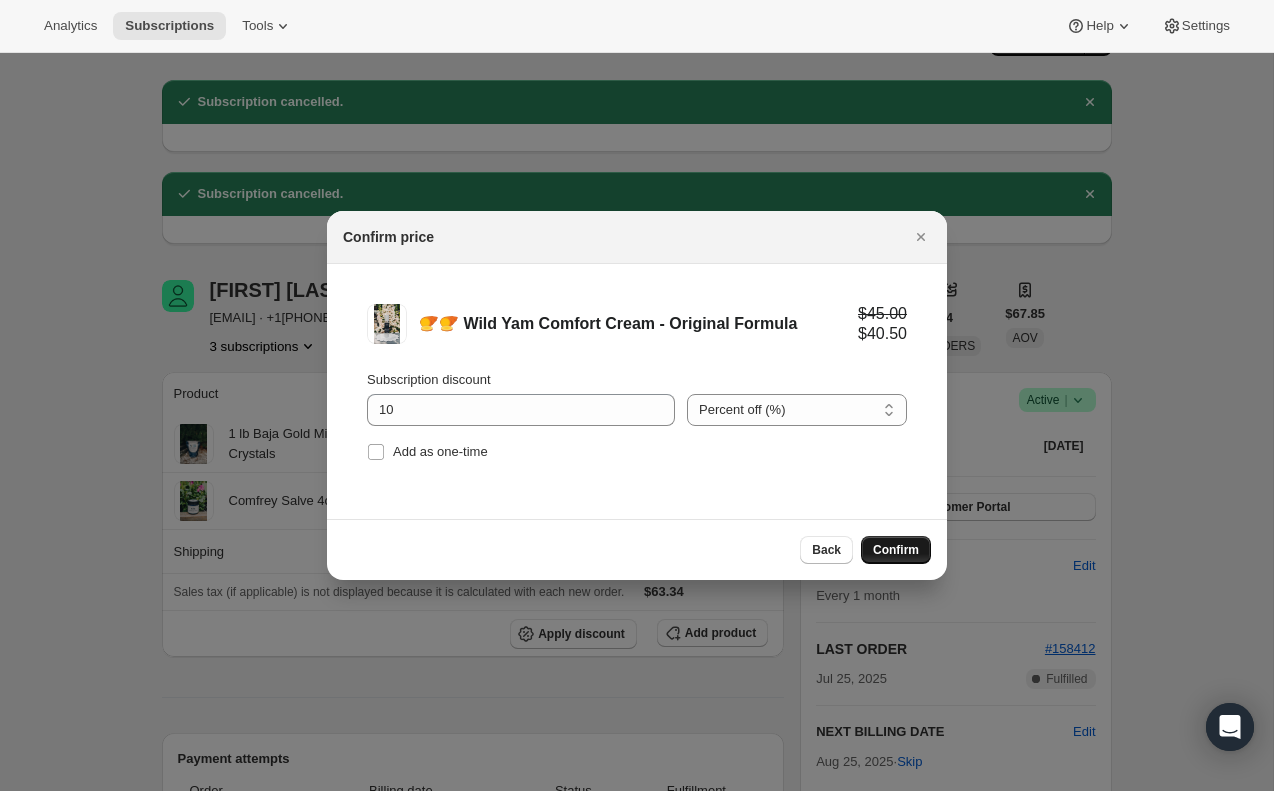 click on "Confirm" at bounding box center (896, 550) 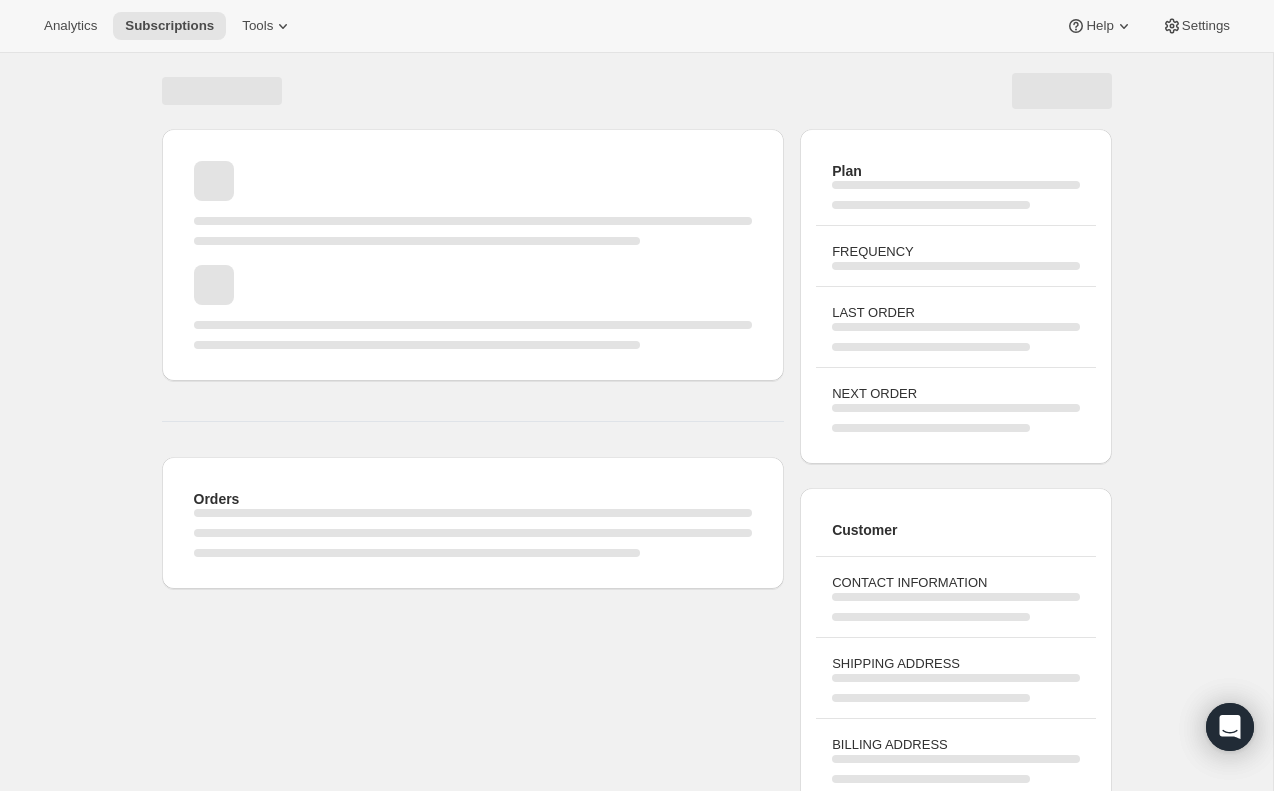 scroll, scrollTop: 49, scrollLeft: 0, axis: vertical 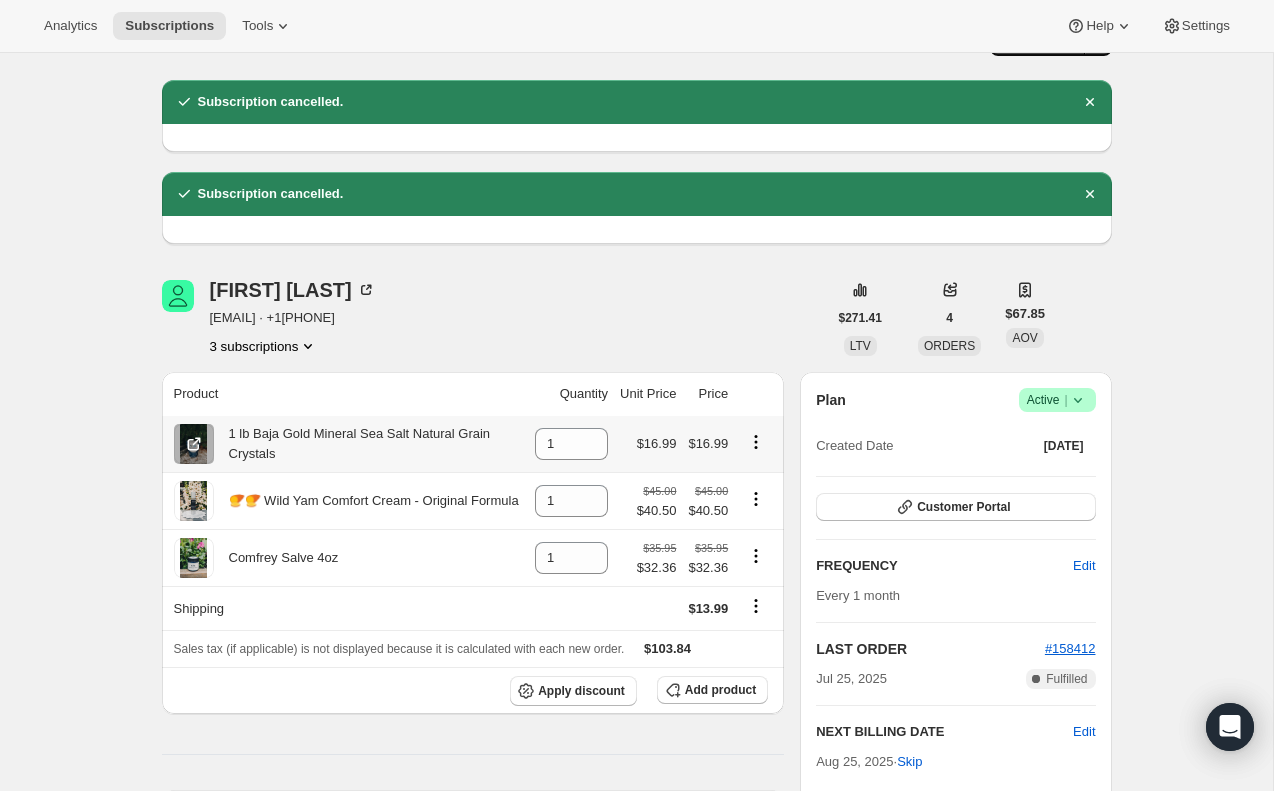 click 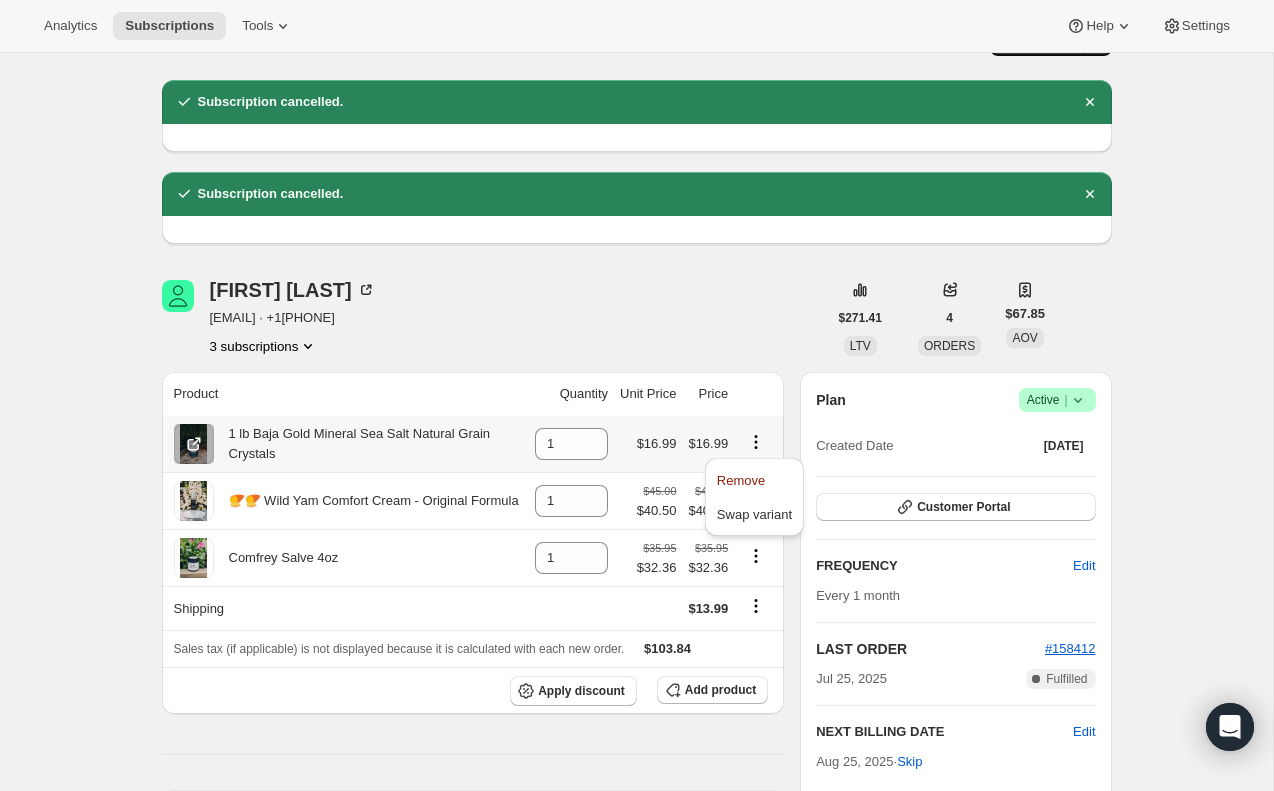 click on "1 lb Baja Gold Mineral Sea Salt Natural Grain Crystals" at bounding box center [369, 444] 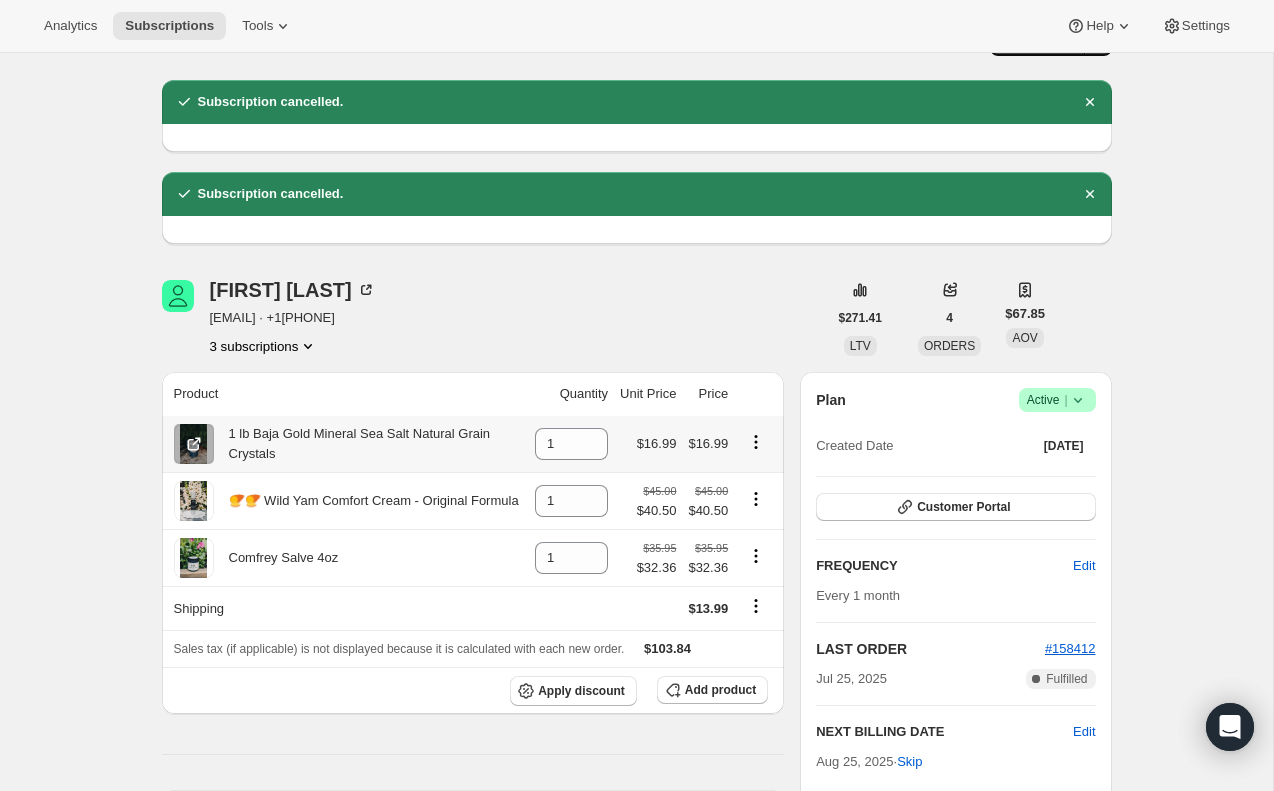 click on "1 lb Baja Gold Mineral Sea Salt Natural Grain Crystals" at bounding box center (369, 444) 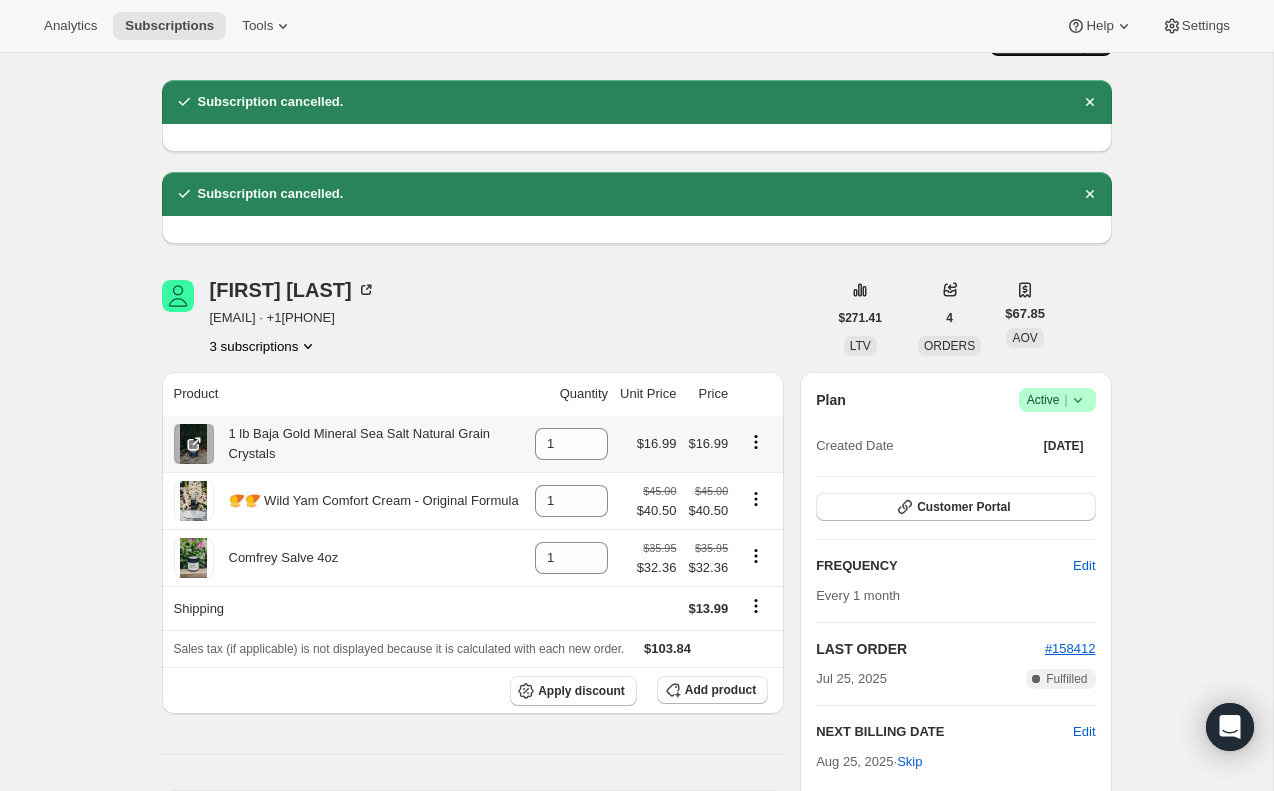 click at bounding box center [756, 442] 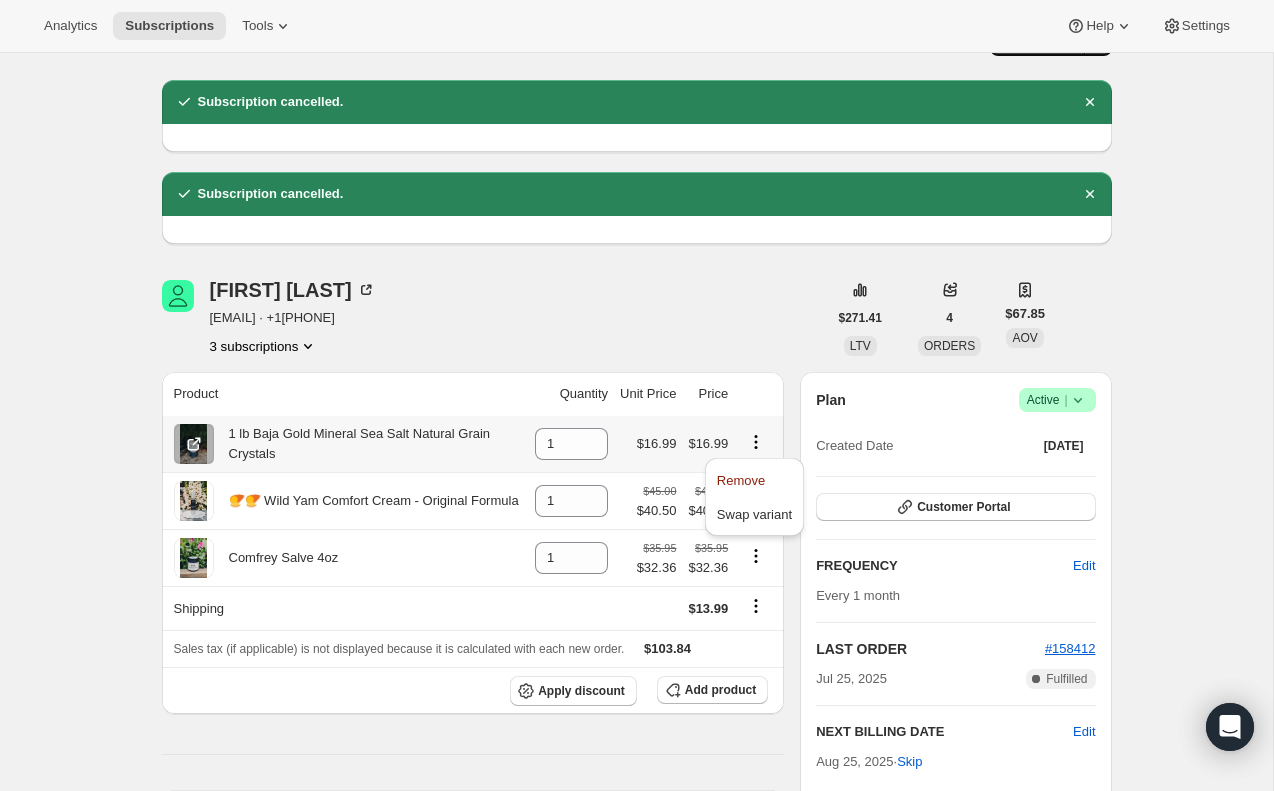 click 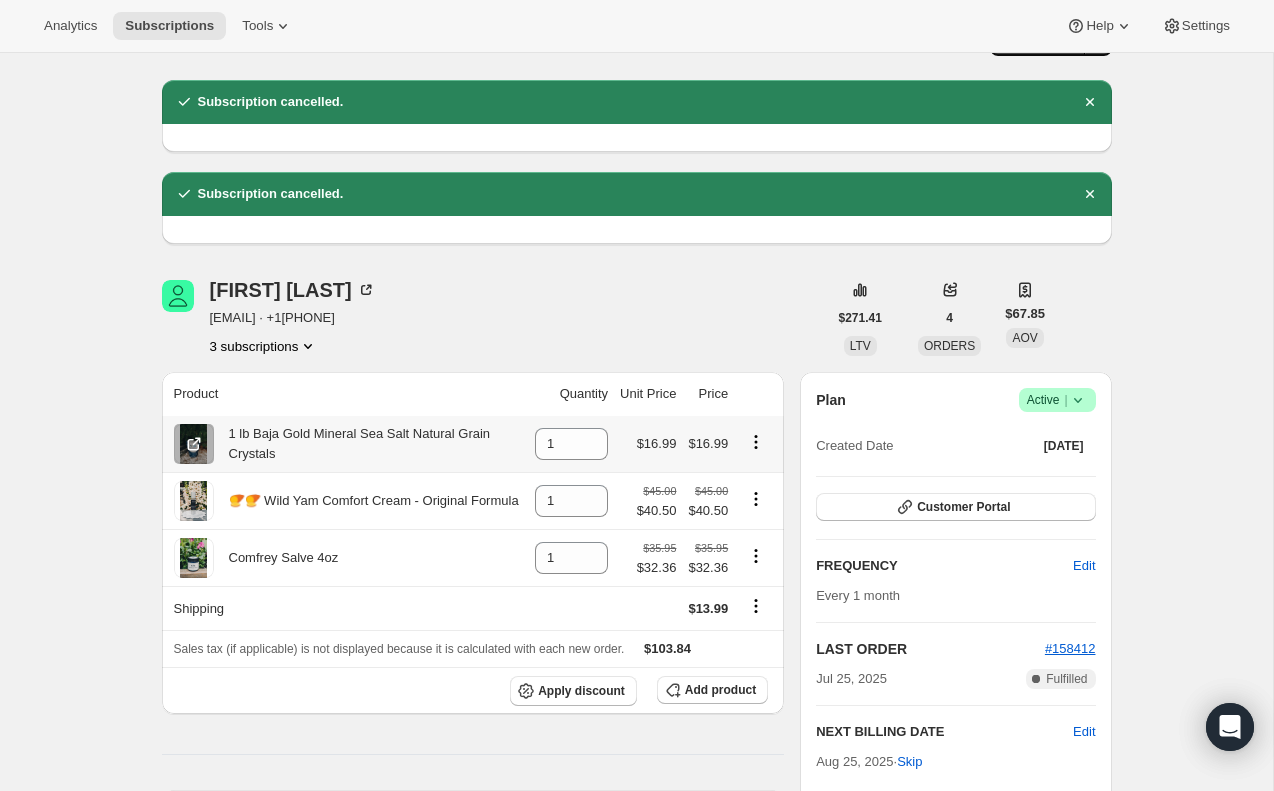 click 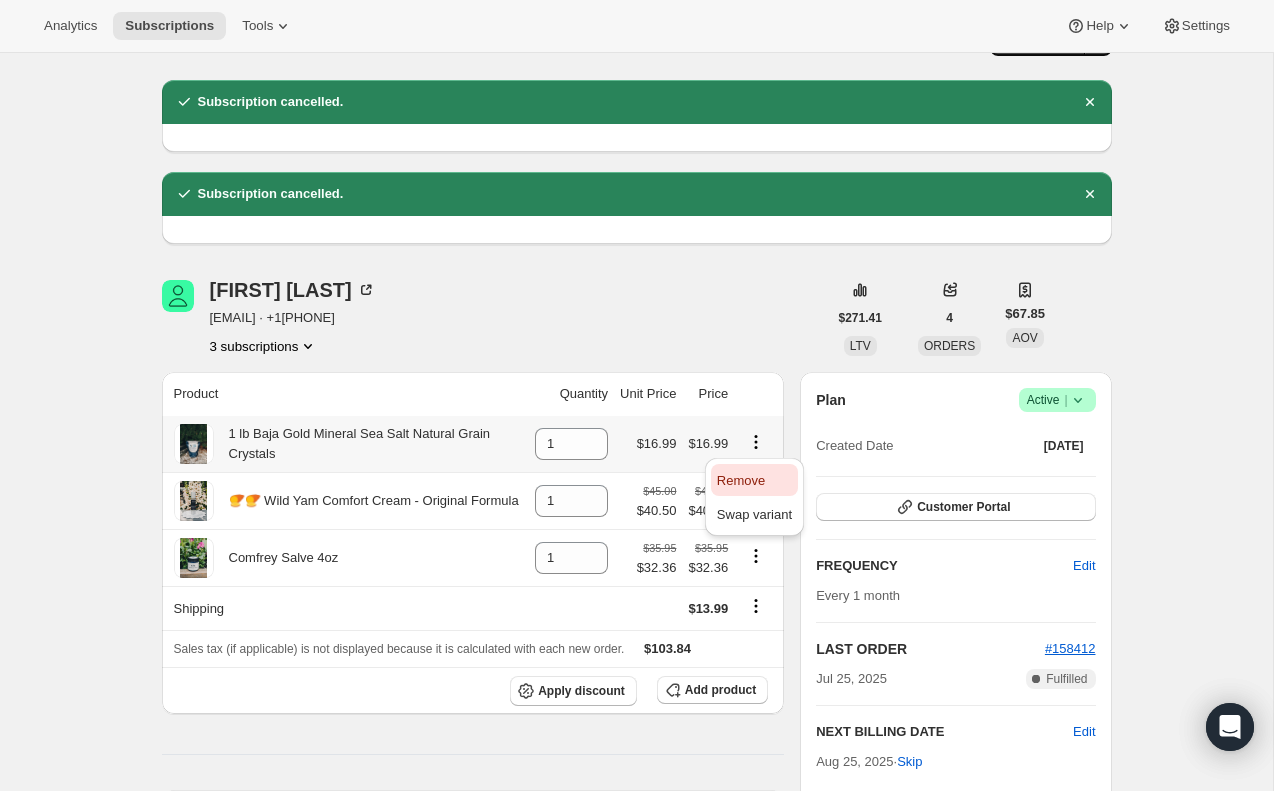 click on "Remove" at bounding box center [741, 480] 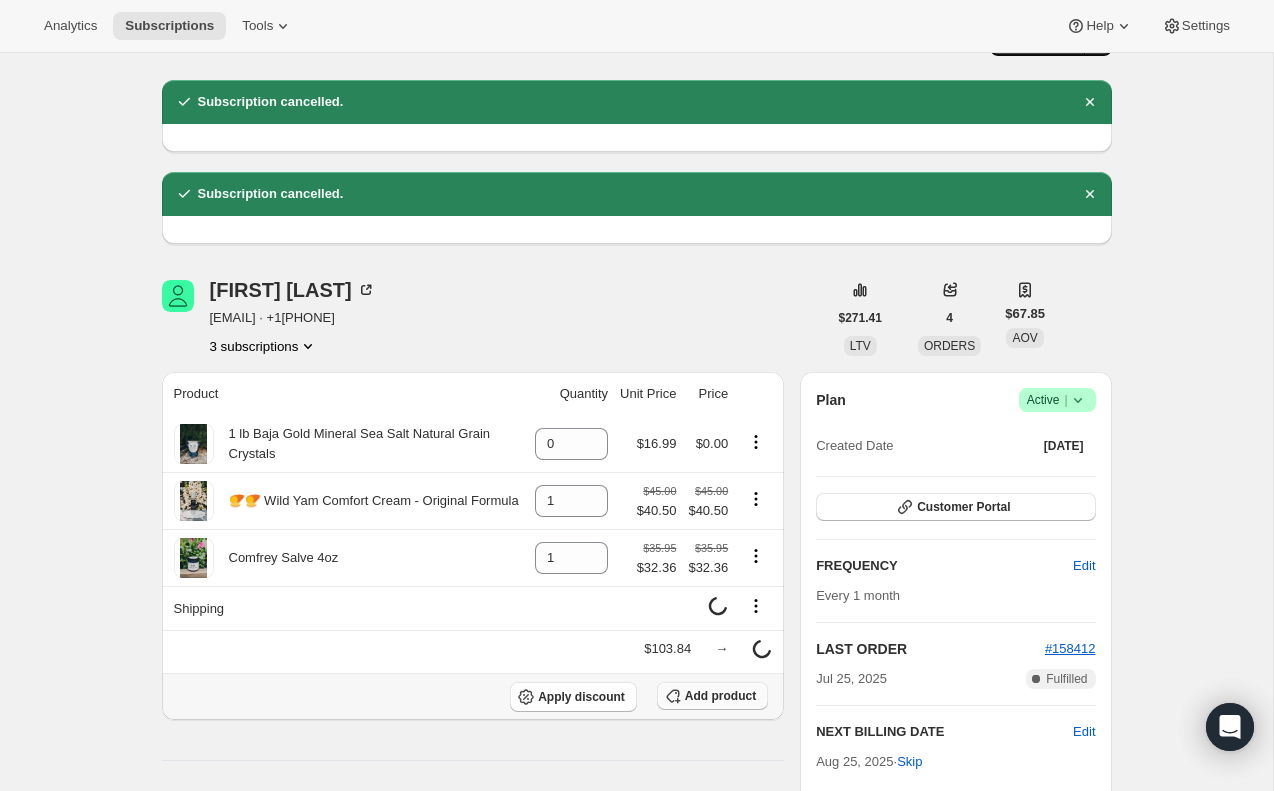 click on "Add product" at bounding box center [720, 696] 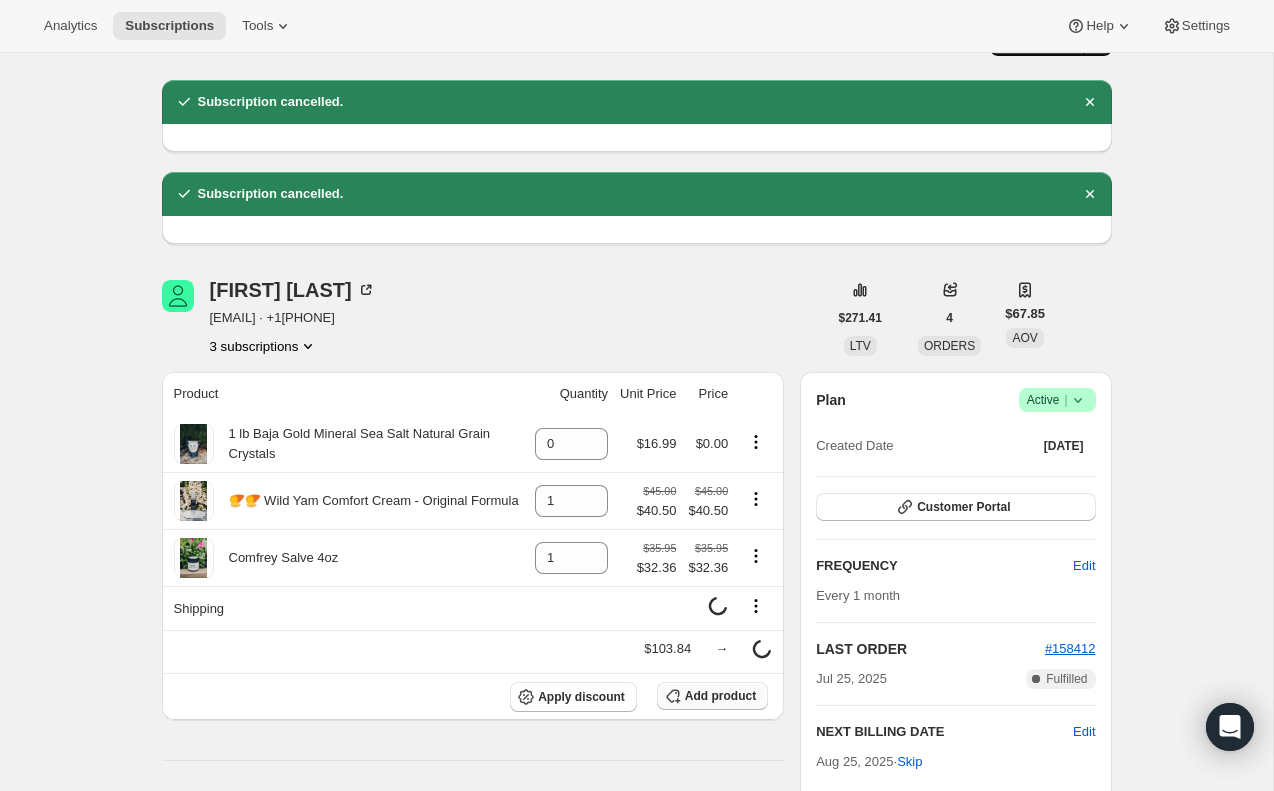 scroll, scrollTop: 0, scrollLeft: 0, axis: both 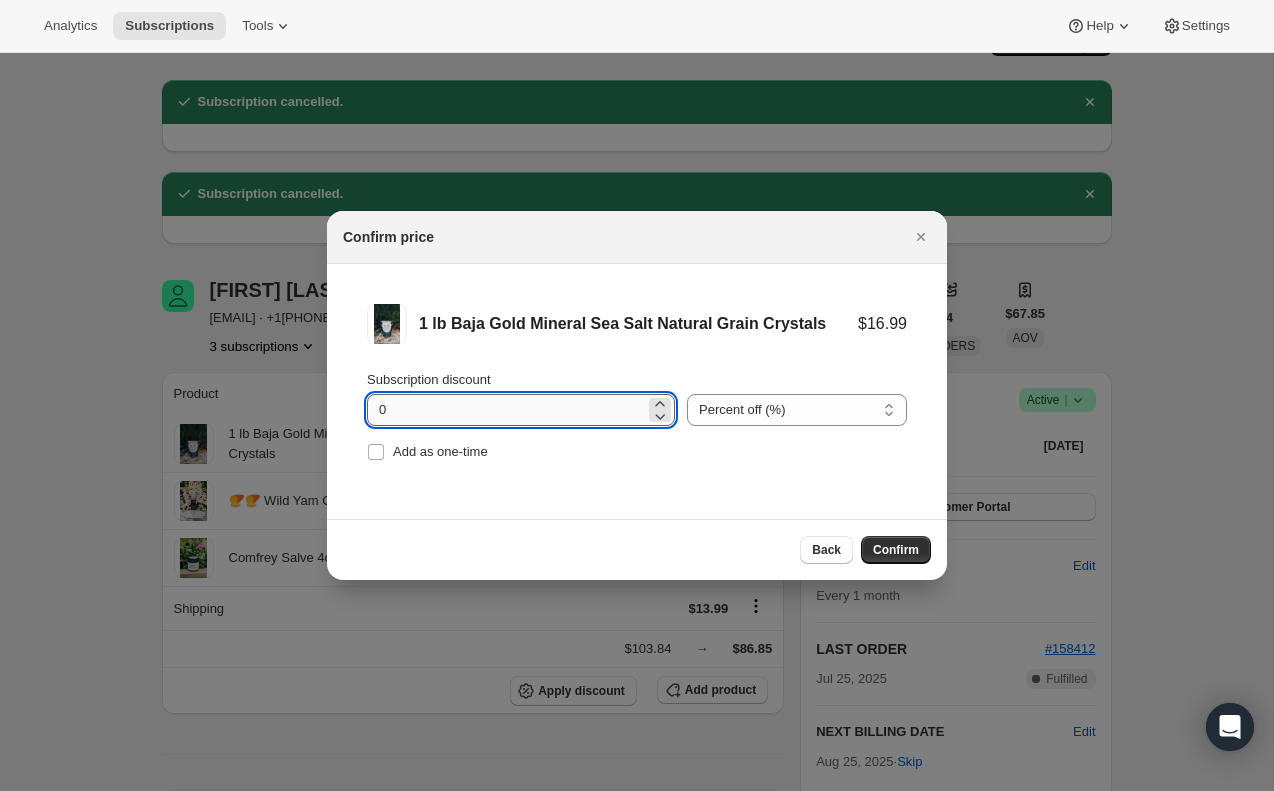 click on "0" at bounding box center [506, 410] 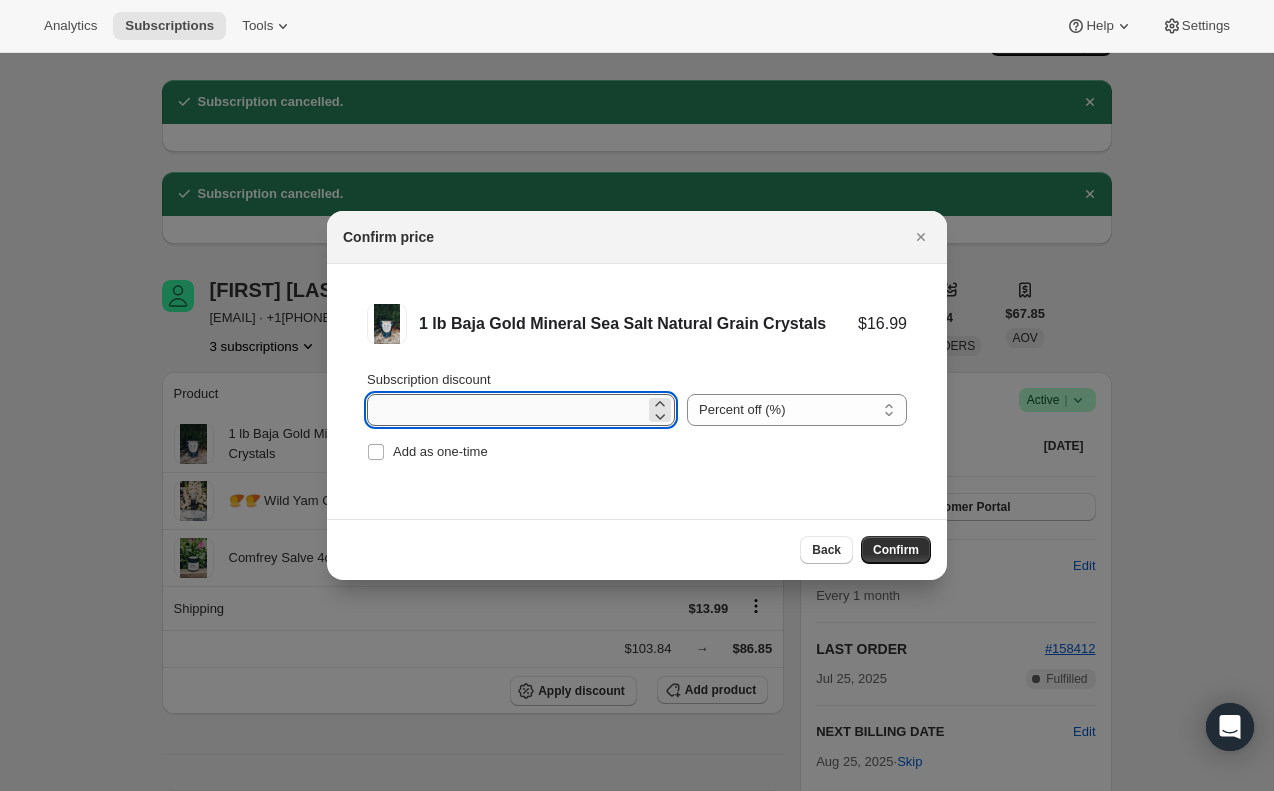 type on "5" 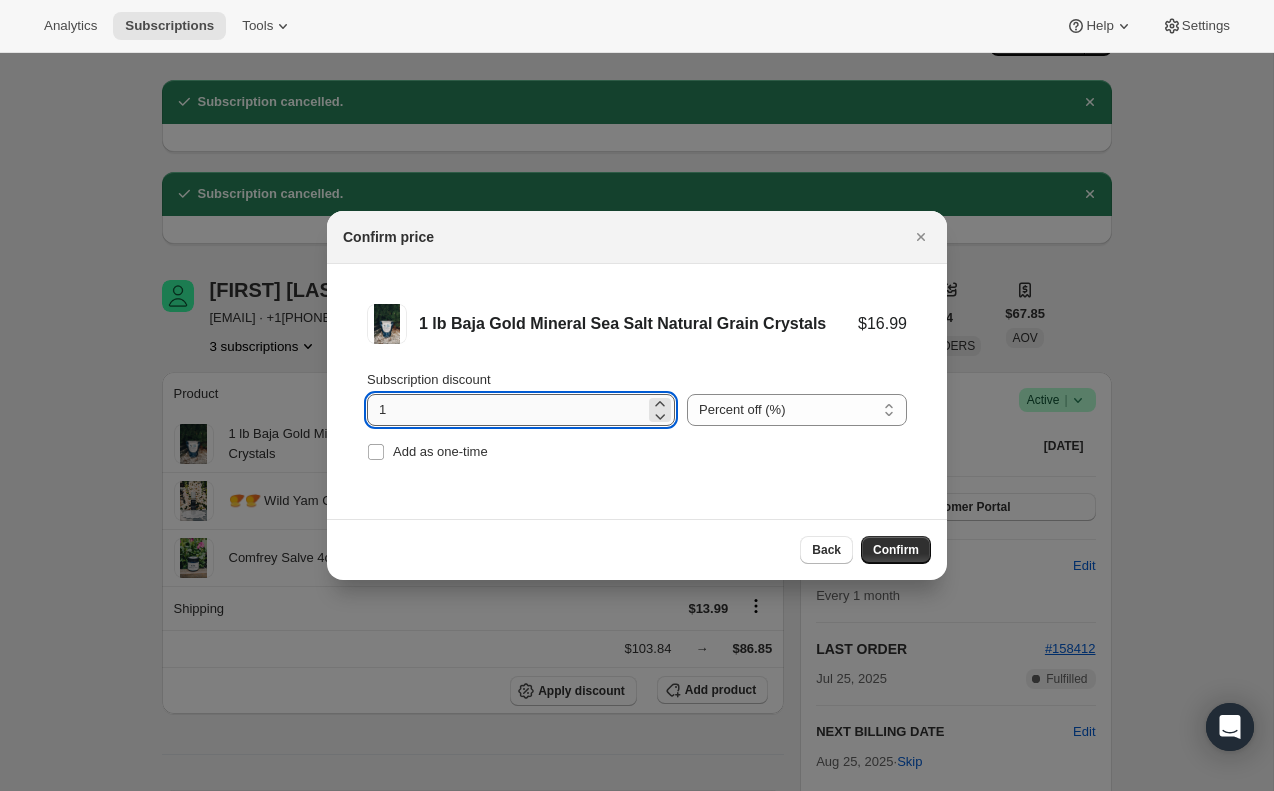 type on "10" 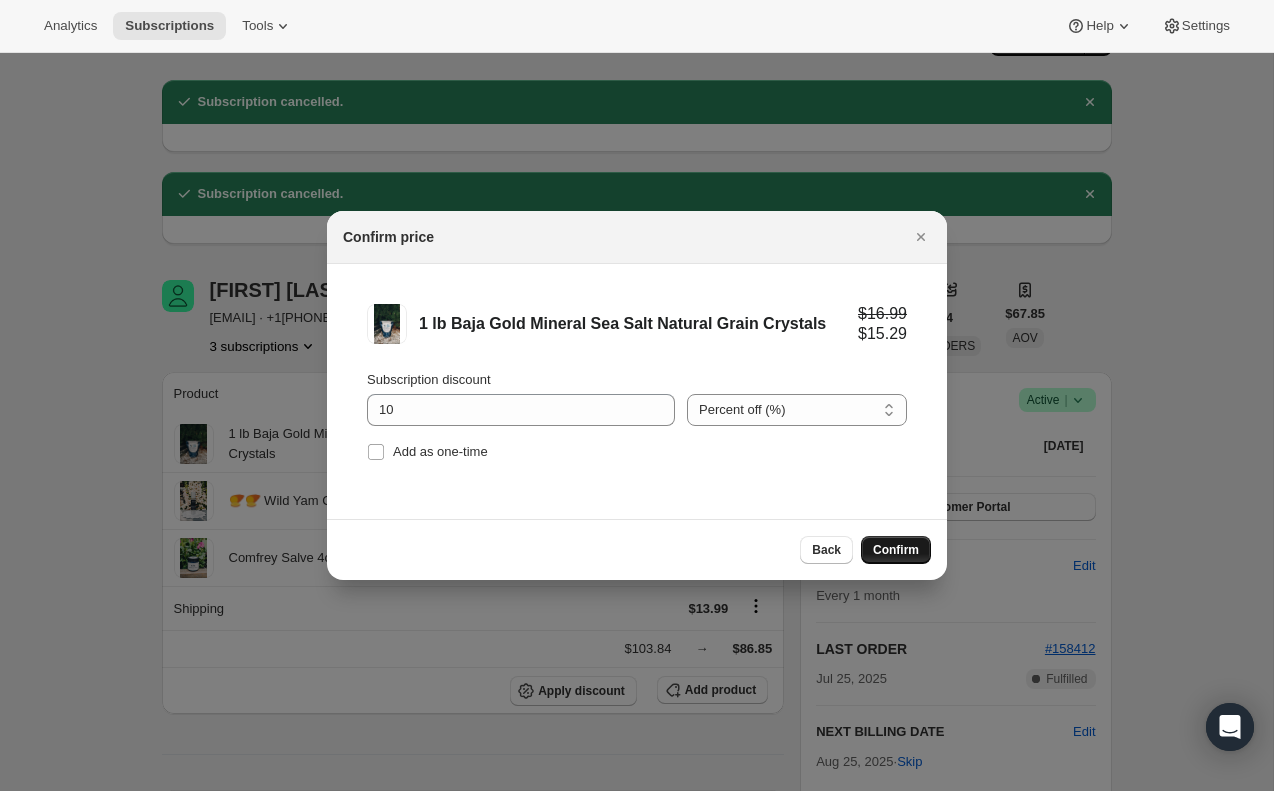 click on "Confirm" at bounding box center [896, 550] 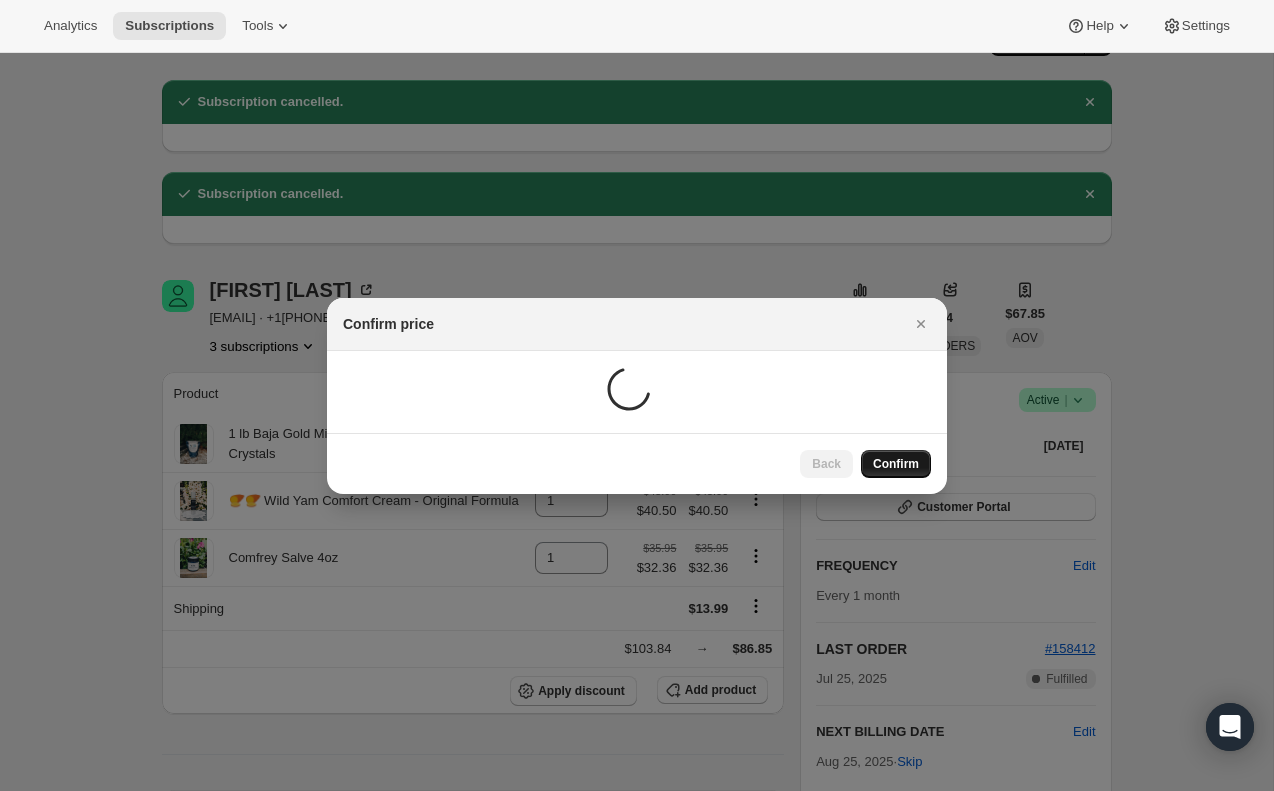 scroll, scrollTop: 49, scrollLeft: 0, axis: vertical 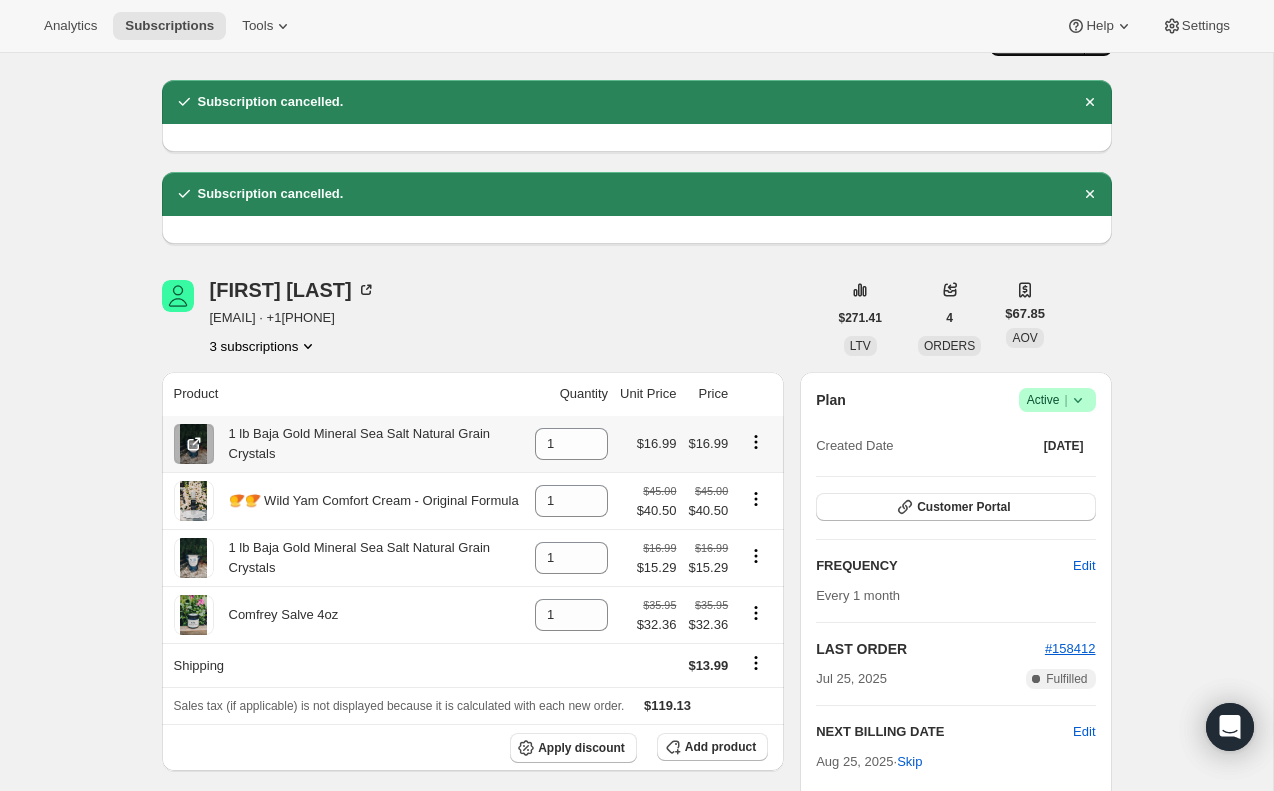 click 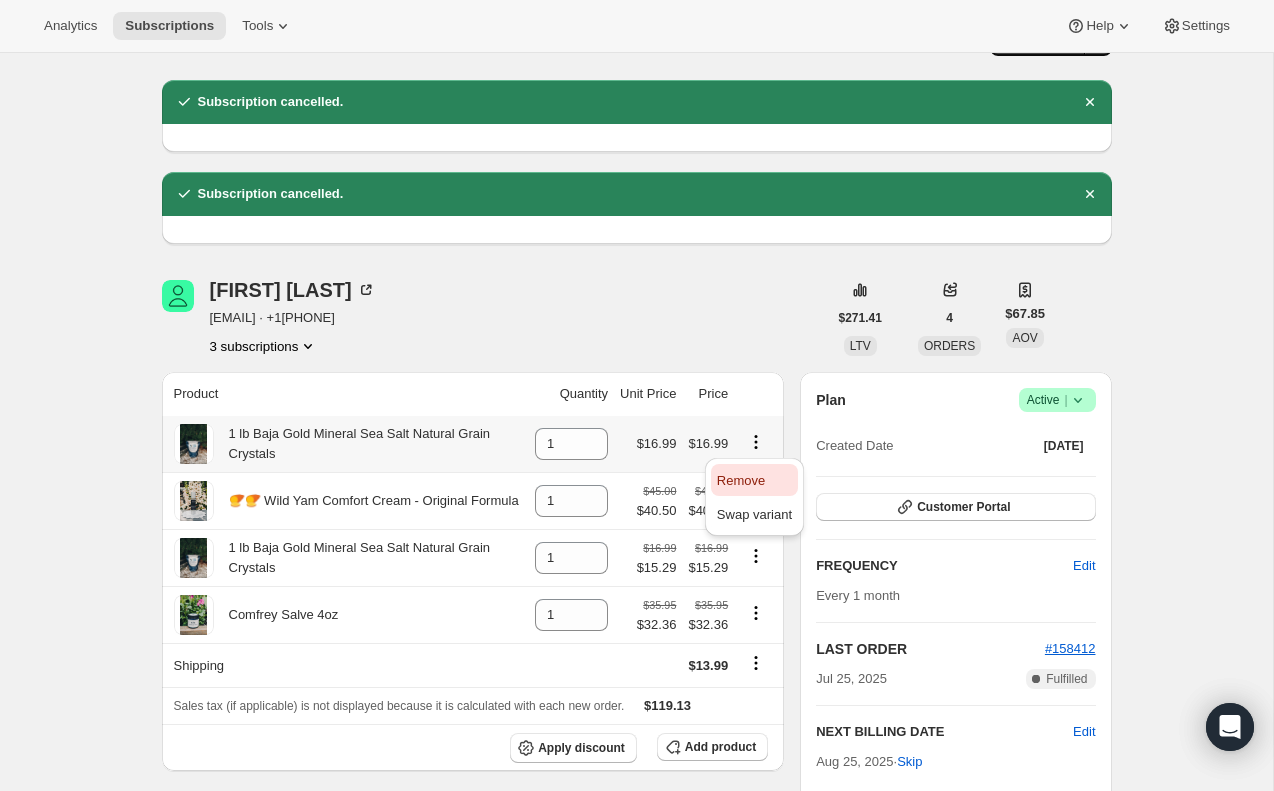 click on "Remove" at bounding box center [741, 480] 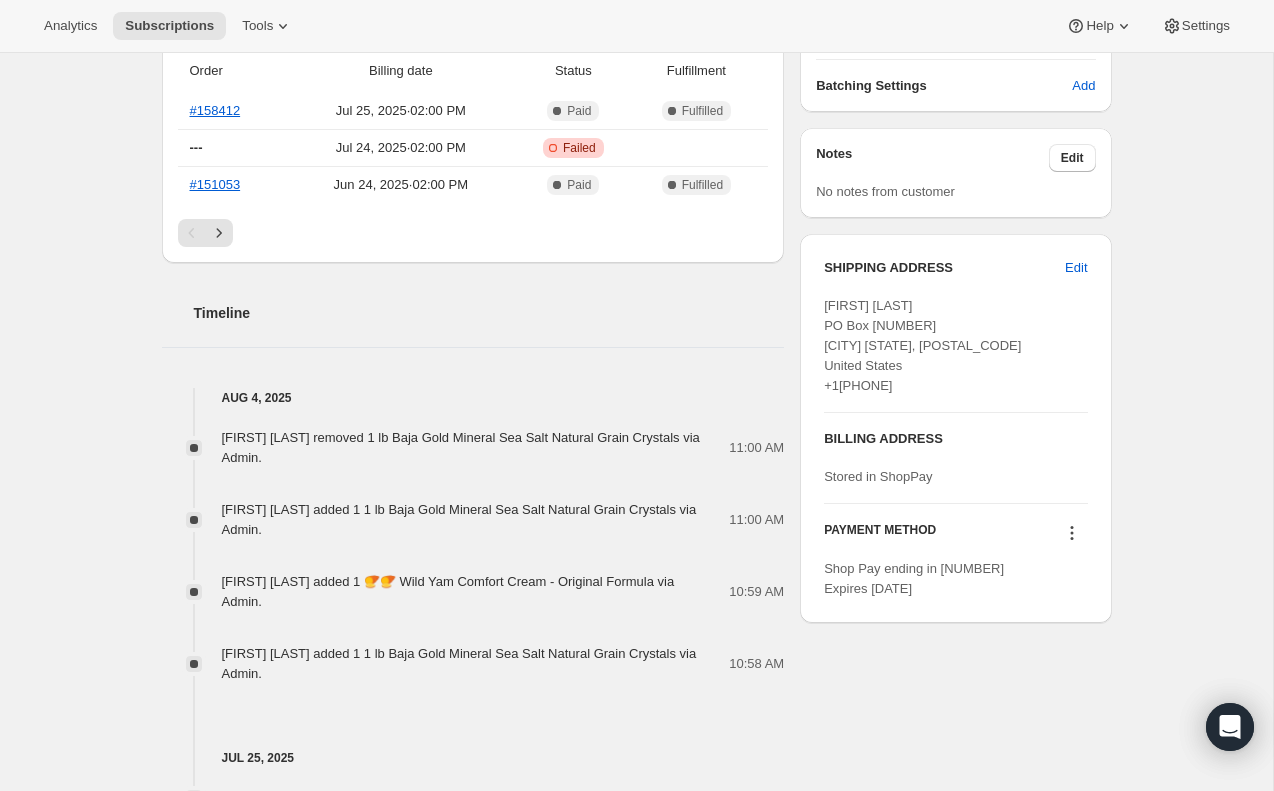 scroll, scrollTop: 1154, scrollLeft: 0, axis: vertical 